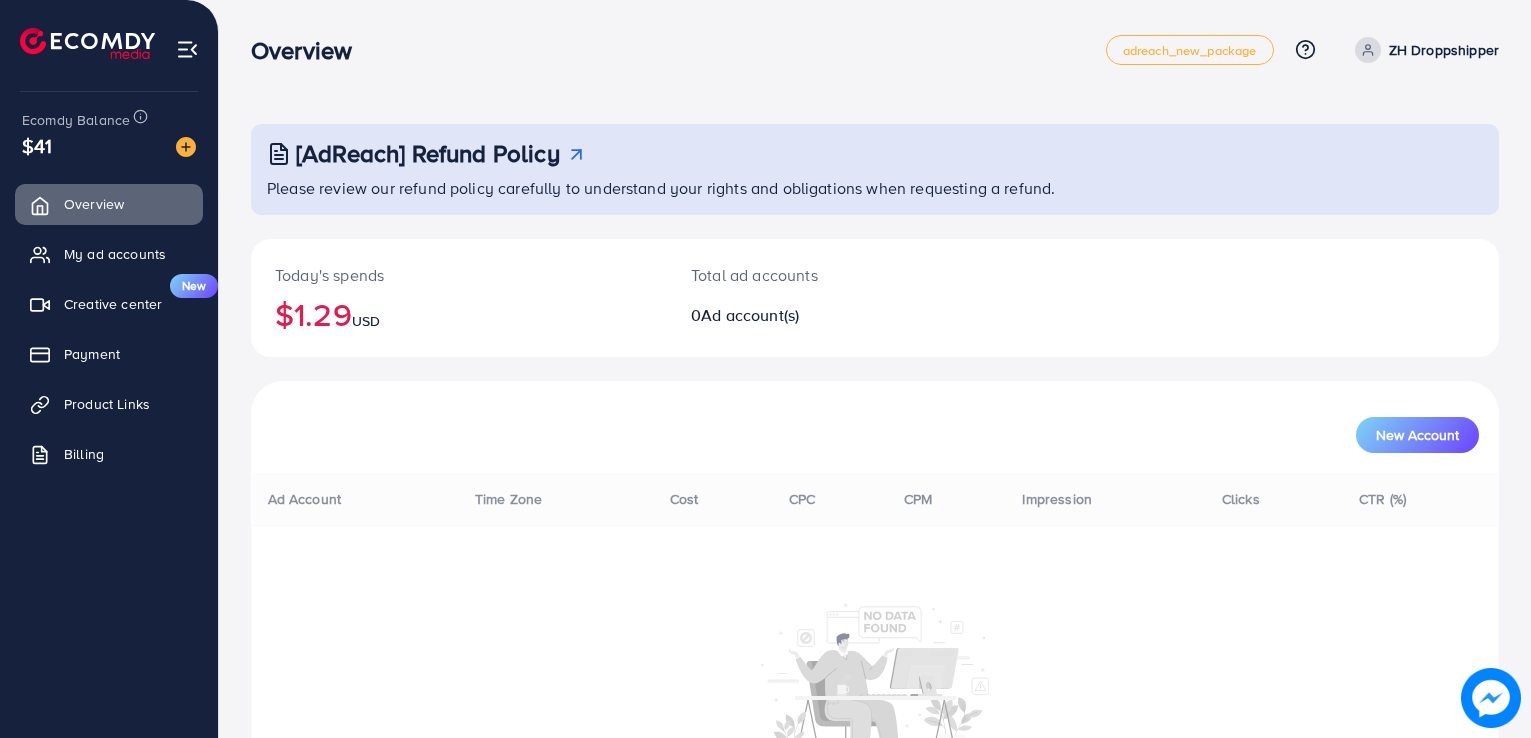 scroll, scrollTop: 0, scrollLeft: 0, axis: both 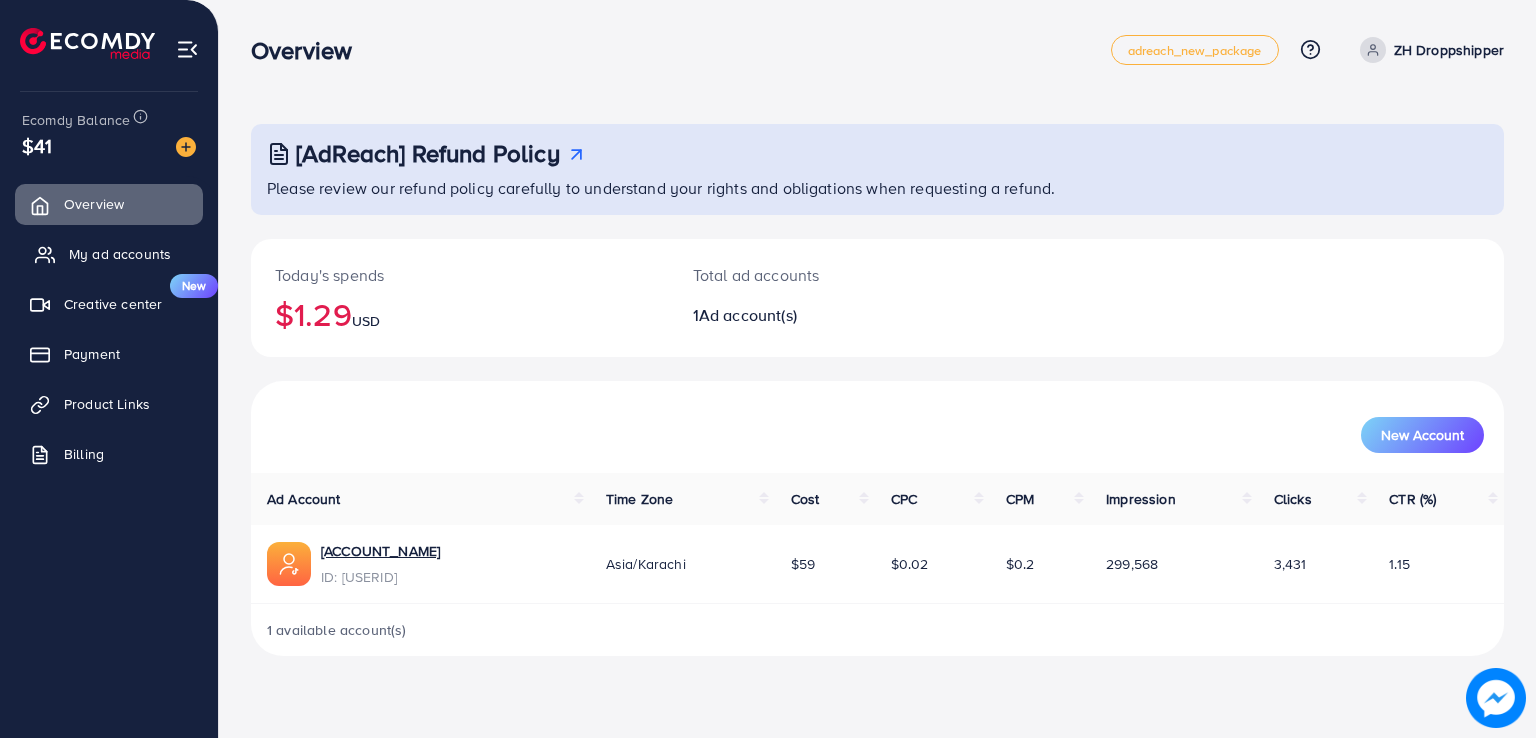 click on "My ad accounts" at bounding box center (120, 254) 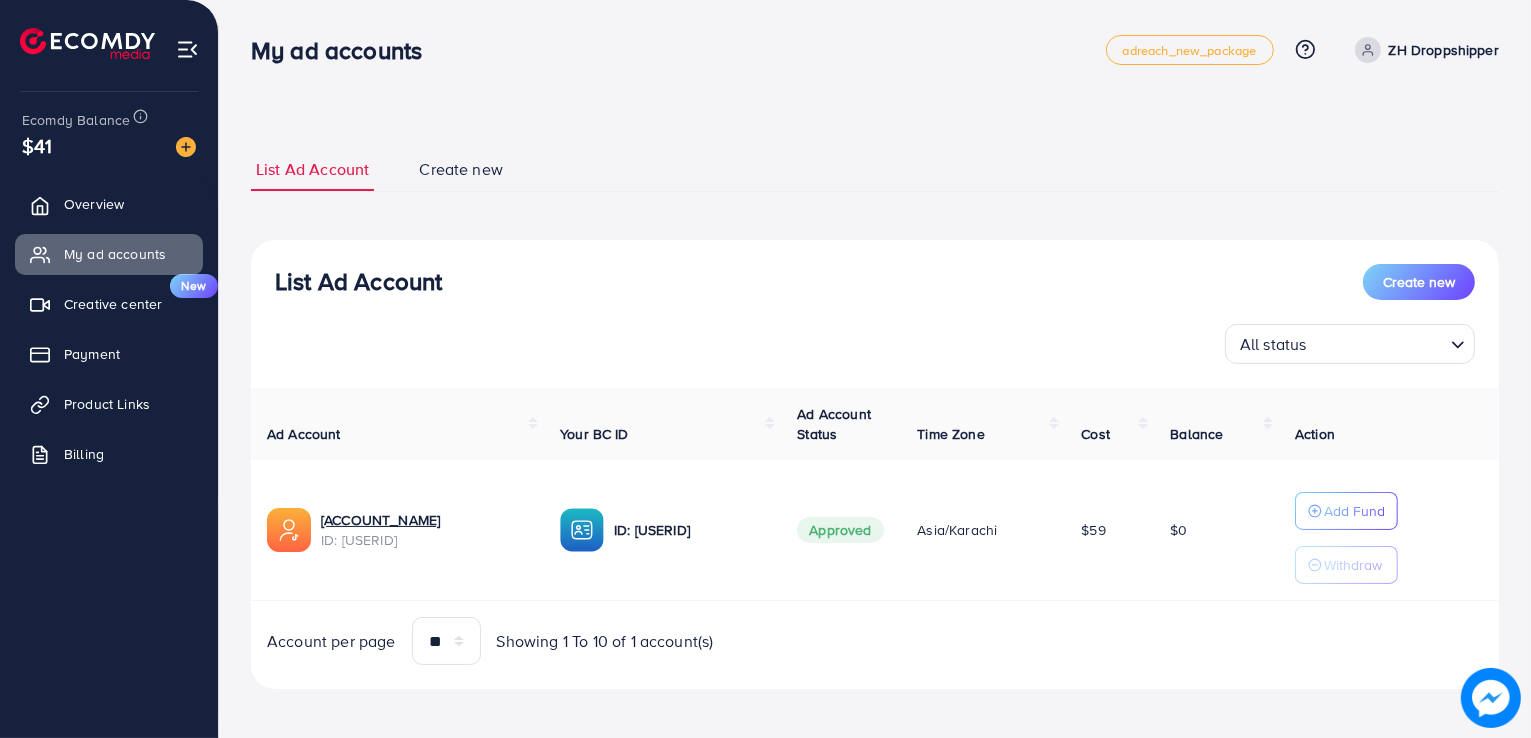 click on "Overview" at bounding box center (94, 204) 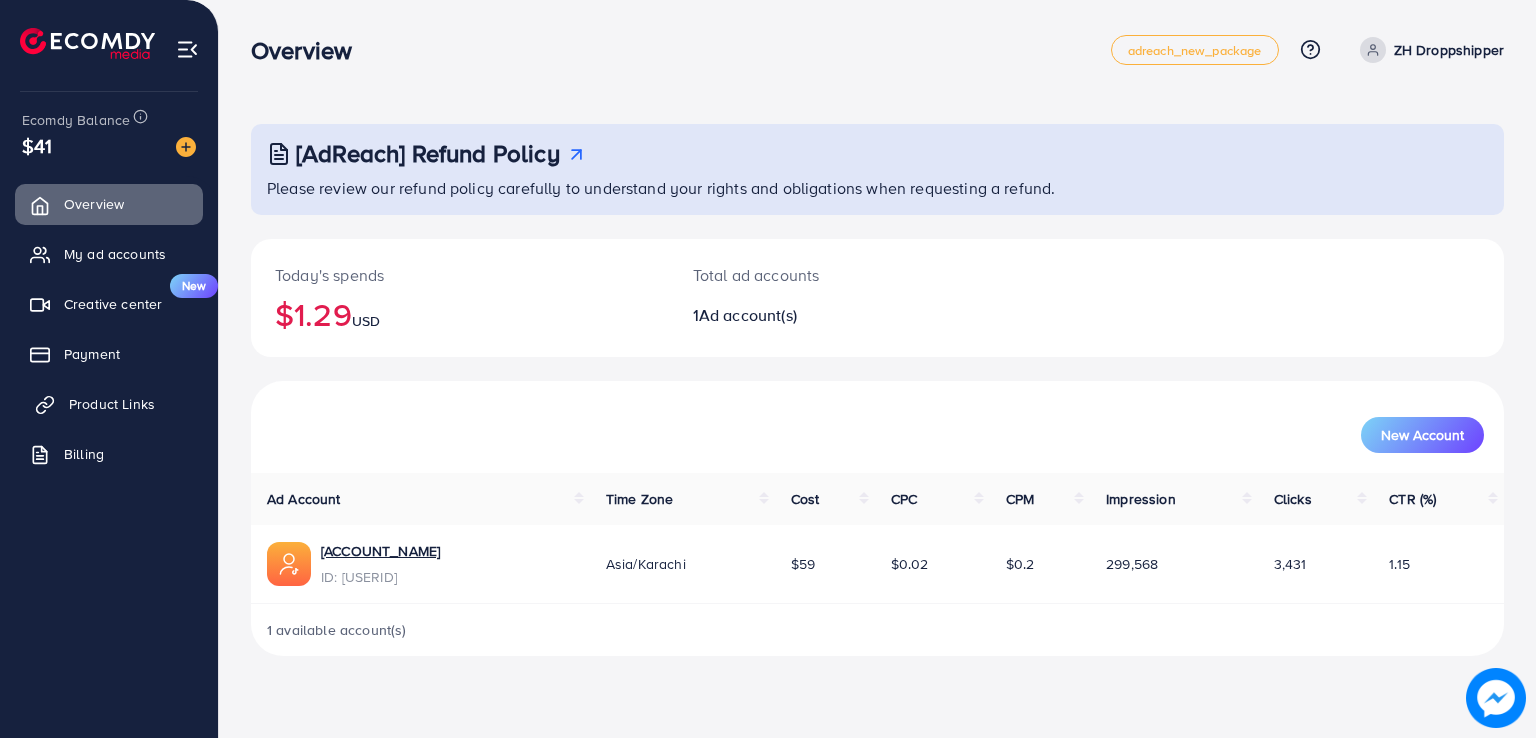 click on "Product Links" at bounding box center (109, 404) 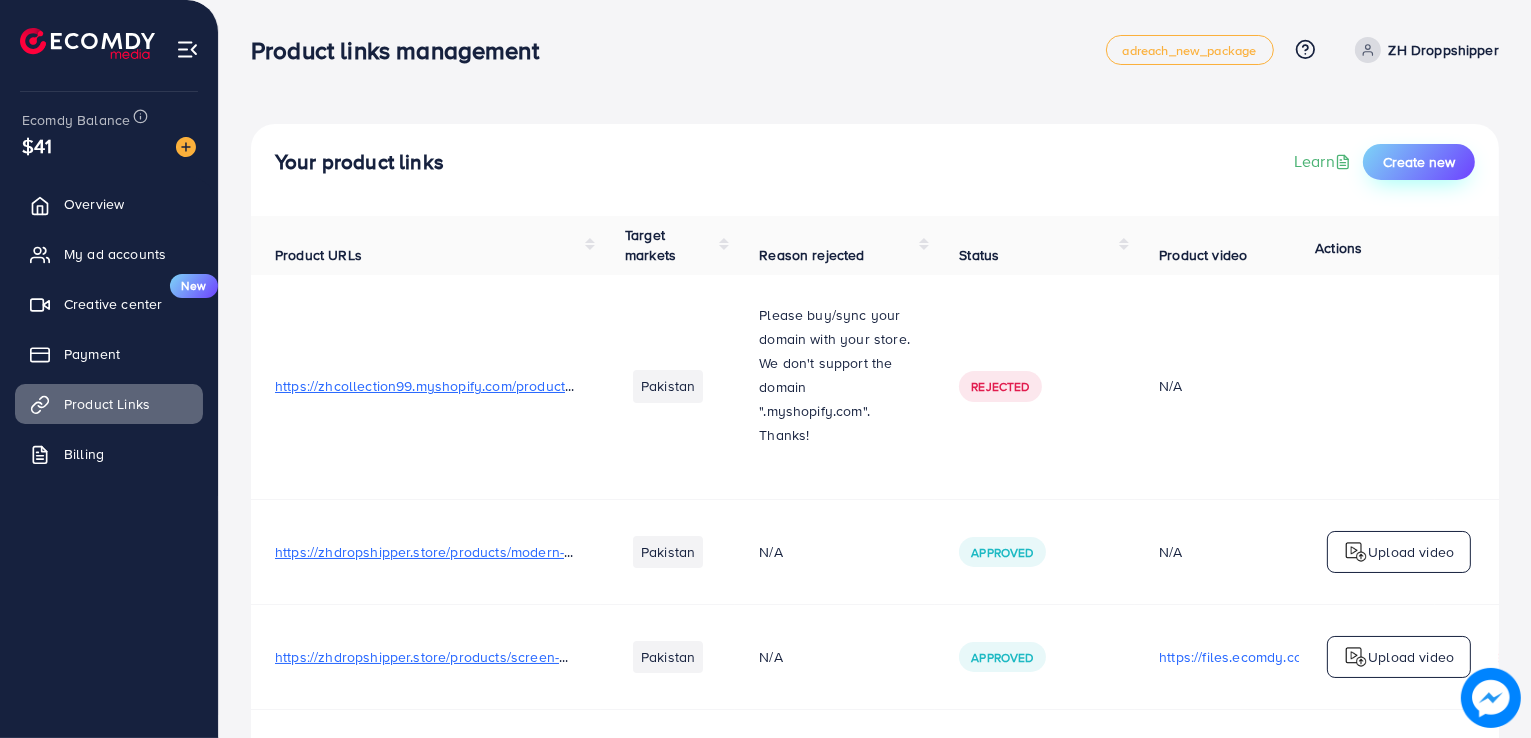 click on "Create new" at bounding box center (1419, 162) 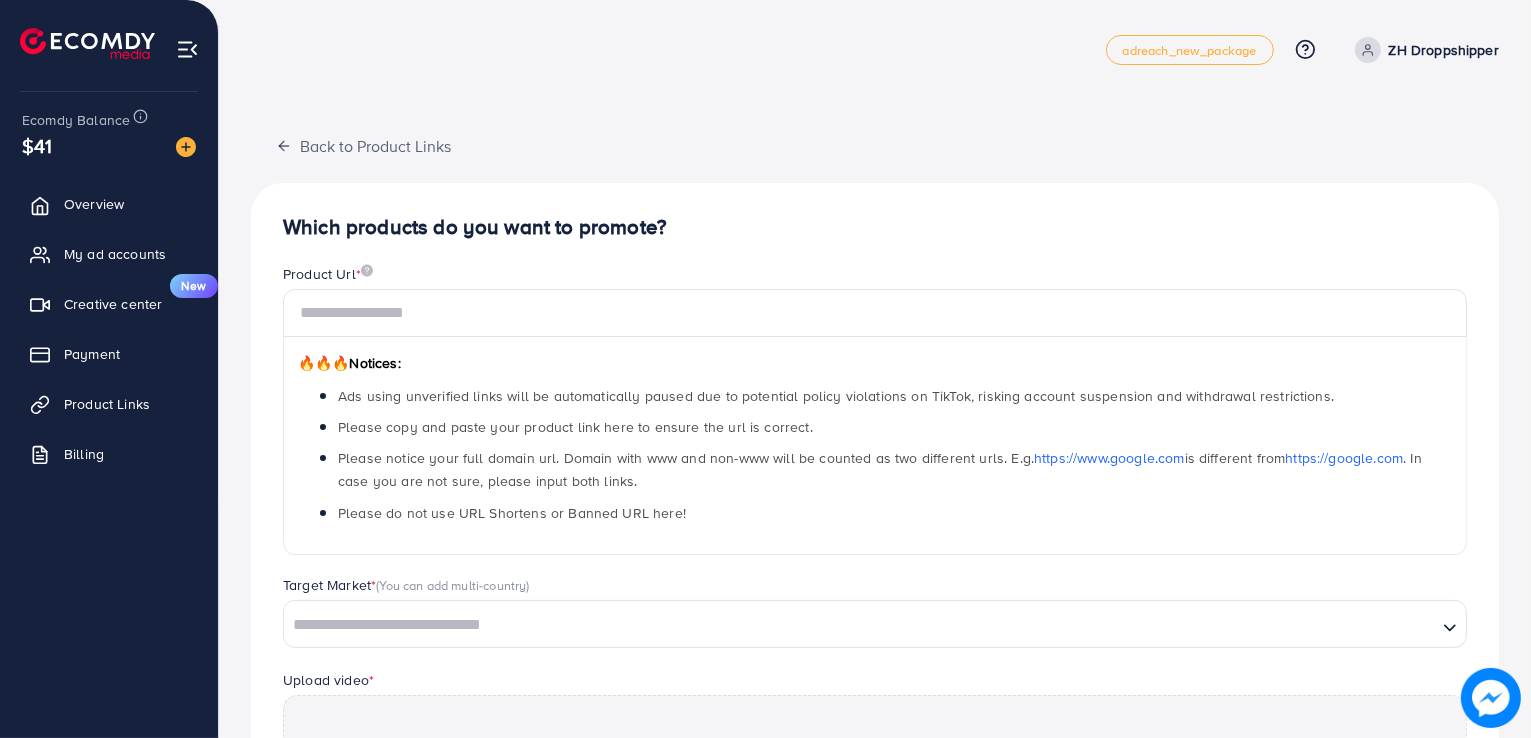 click on "Back to Product Links   Which products do you want to promote?   Product Url  *  🔥🔥🔥  Notices: Ads using unverified links will be automatically paused due to potential policy violations on TikTok, risking account suspension and withdrawal restrictions. Please copy and paste your product link here to ensure the url is correct. Please notice your full domain url. Domain with www and non-www will be counted as two different urls. E.g.  https://www.google.com  is different from  https://google.com . In case you are not sure, please input both links. Please do not use URL Shortens or Banned URL here!  Target Market  *  (You can add multi-country)           Loading...      Upload video  *  You can upload a video   Click on the button or drag files here   Upload video   *Note: If you use unverified product links, the Ecomdy system will notify the support team to review your ad campaign to limit violations. Please send the exact product links you want to promote. Thank you!   Submit" at bounding box center [875, 597] 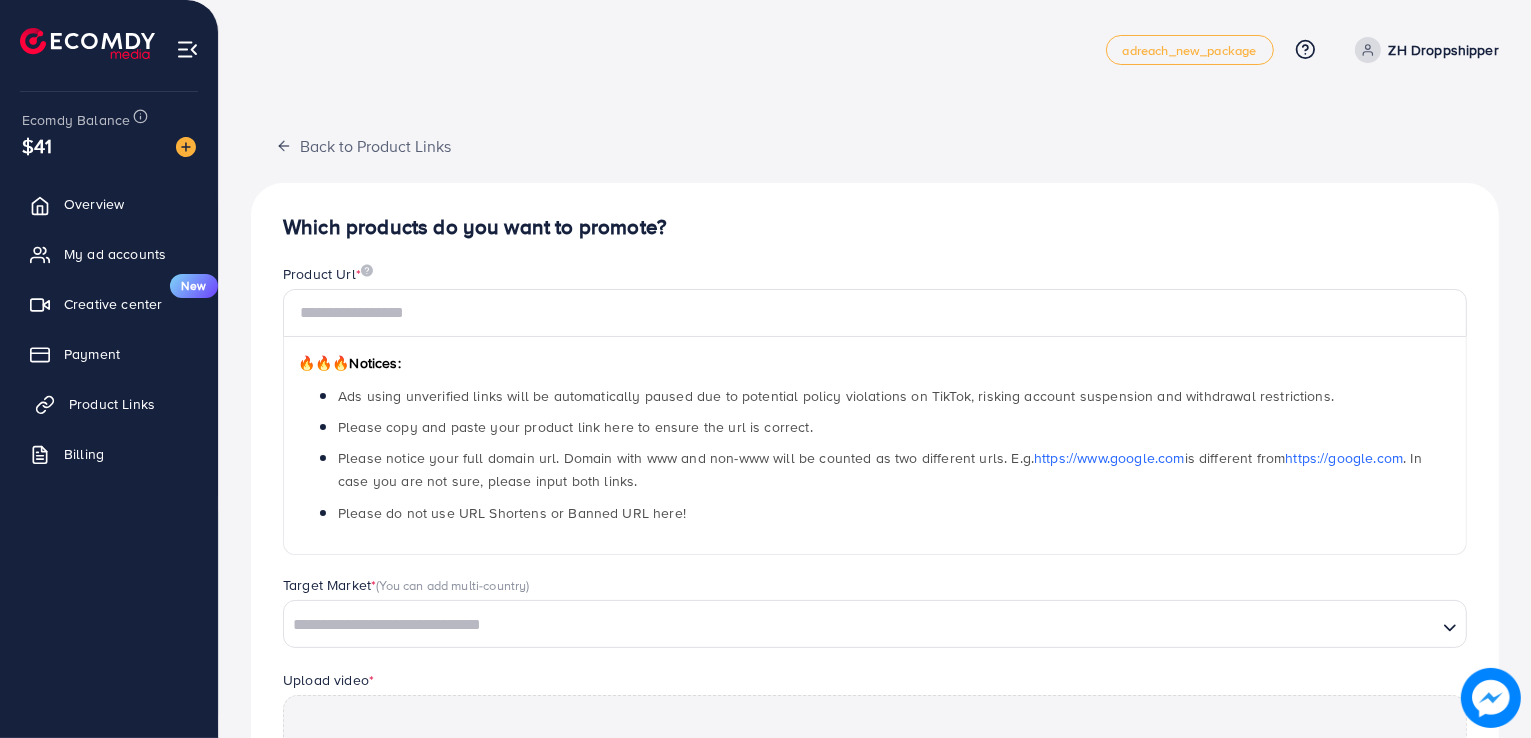 click on "Product Links" at bounding box center [109, 404] 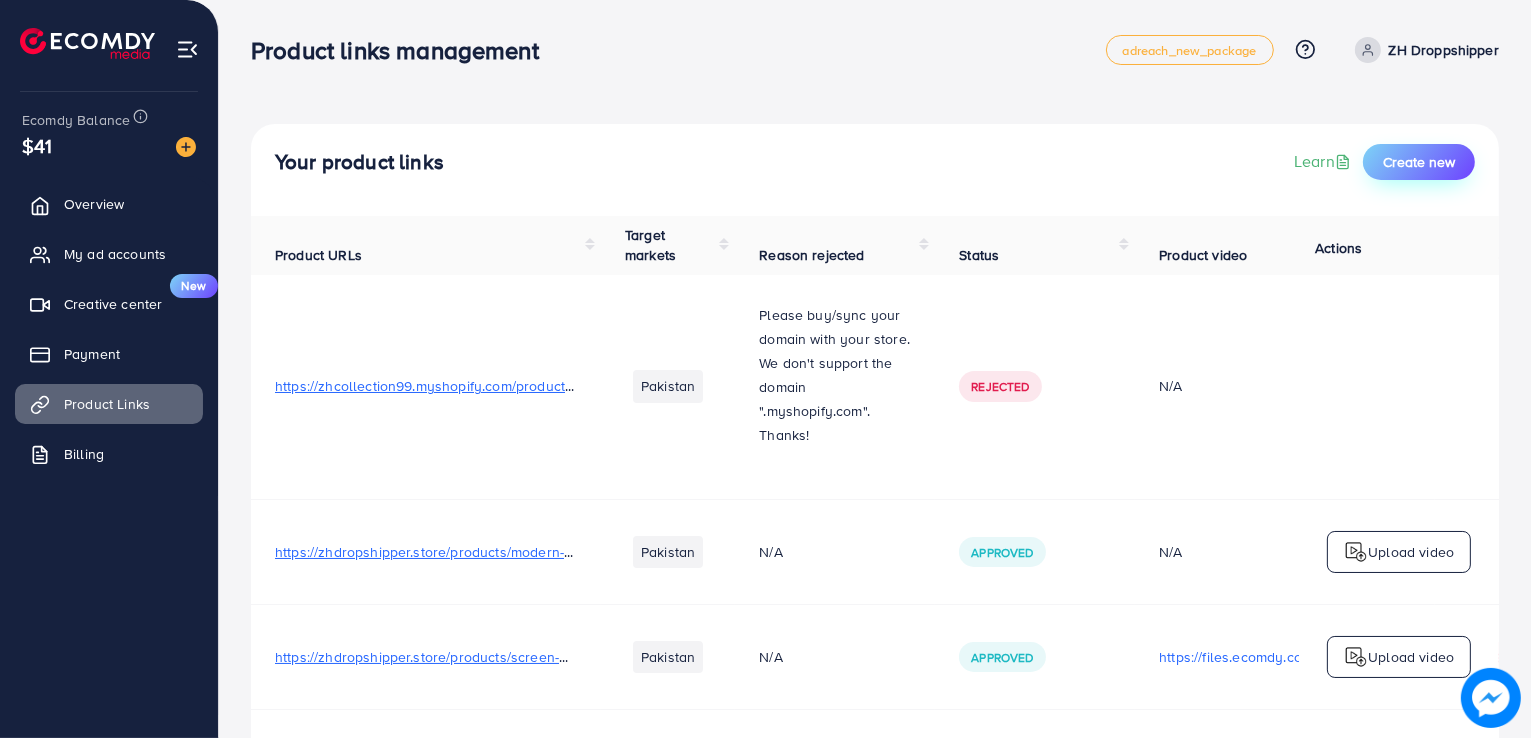 click on "Create new" at bounding box center [1419, 162] 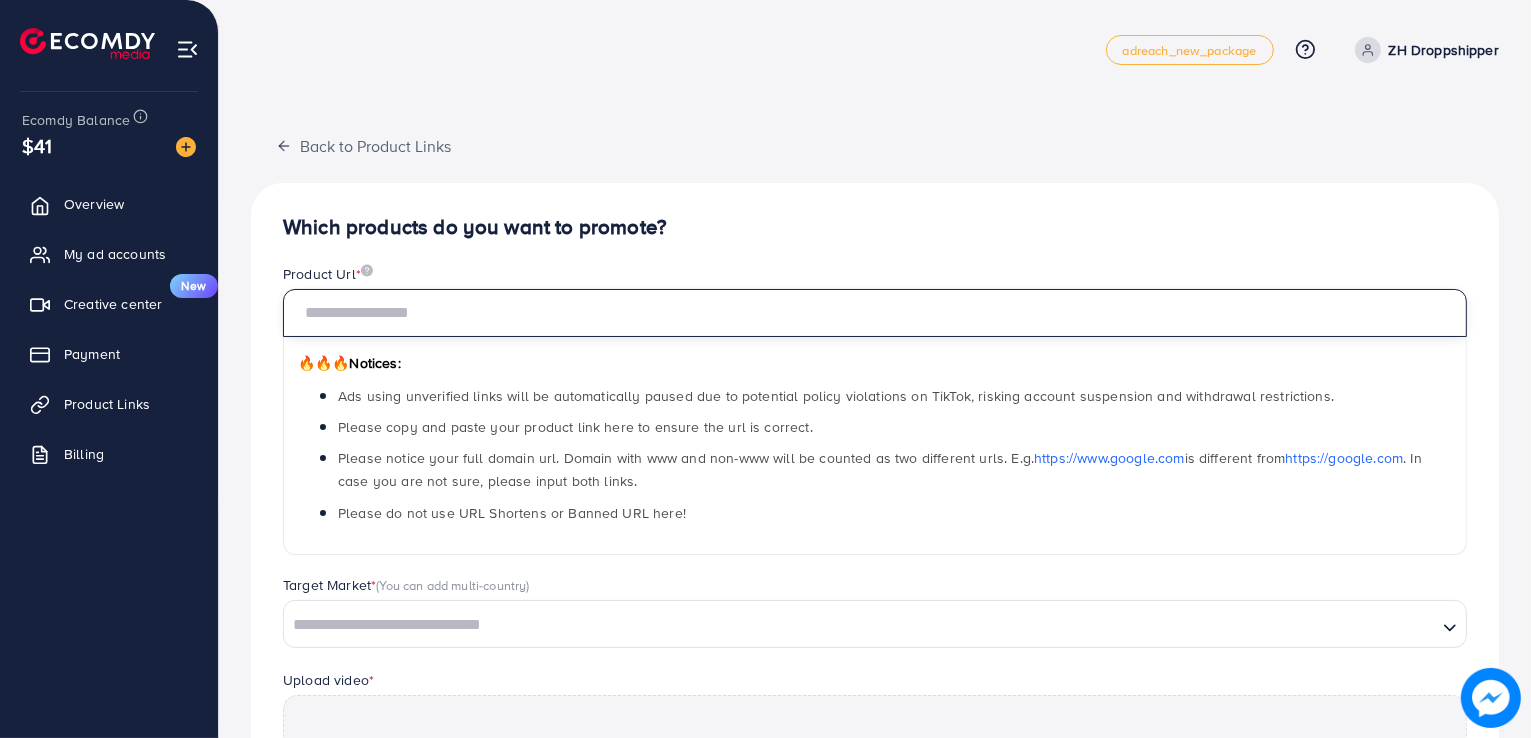 click at bounding box center [875, 313] 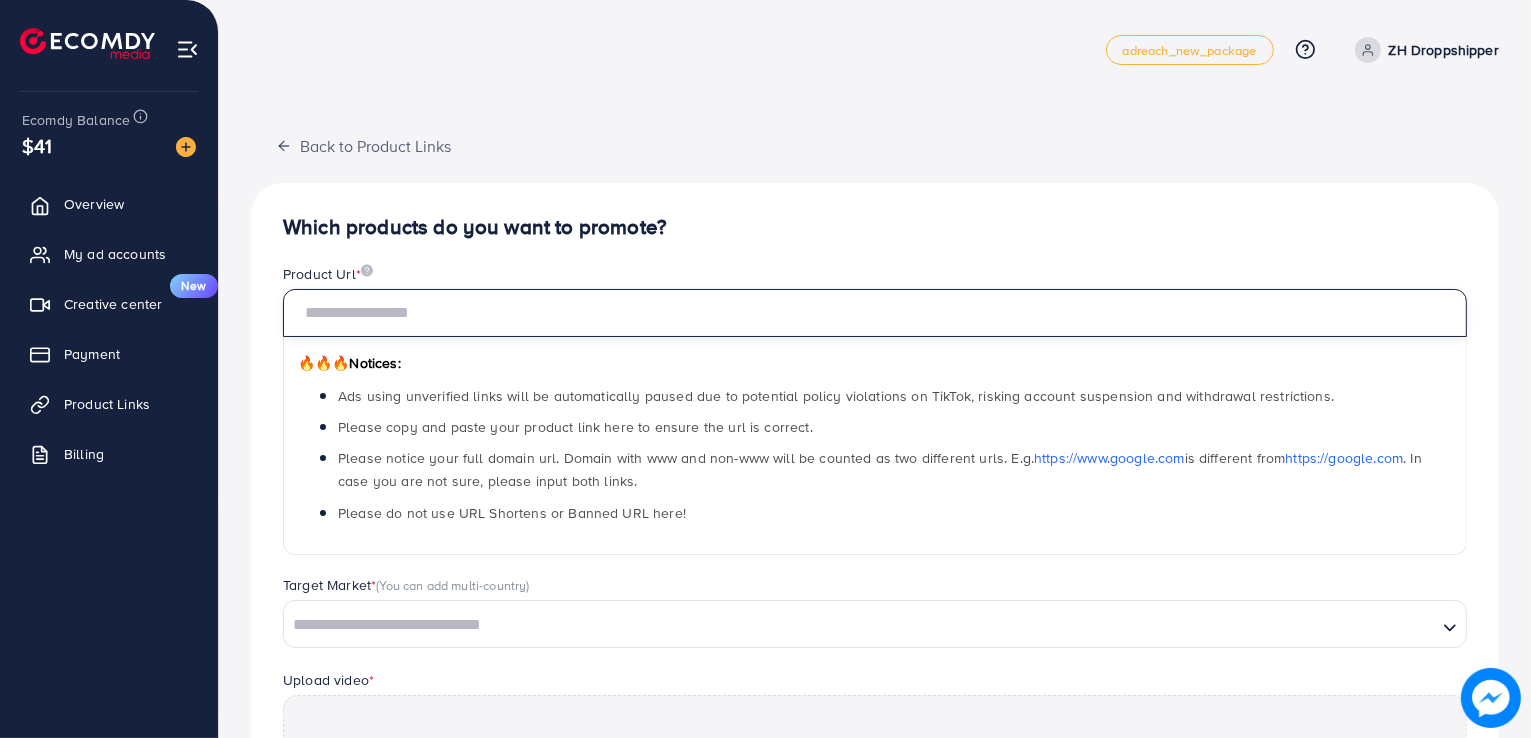 paste on "**********" 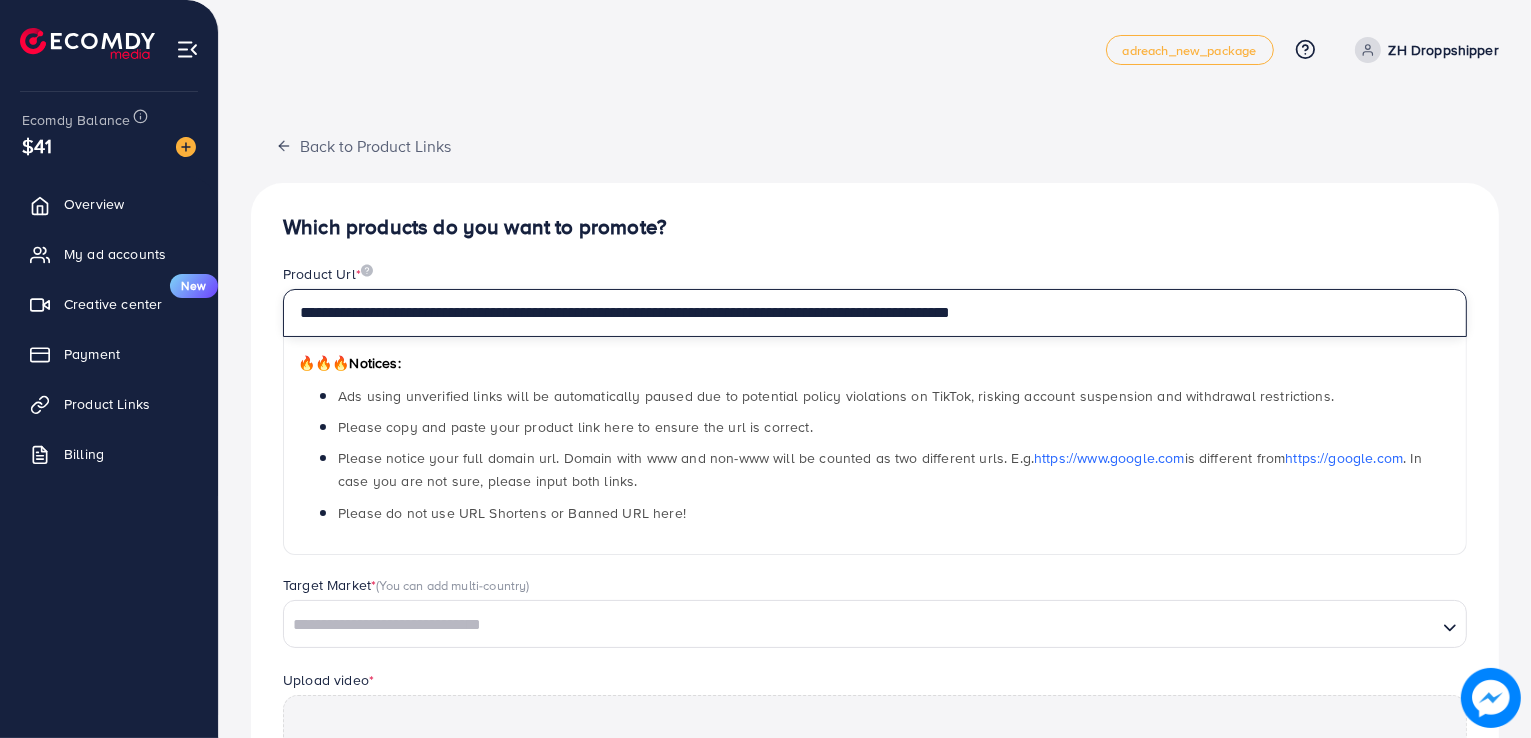 click on "**********" at bounding box center [875, 313] 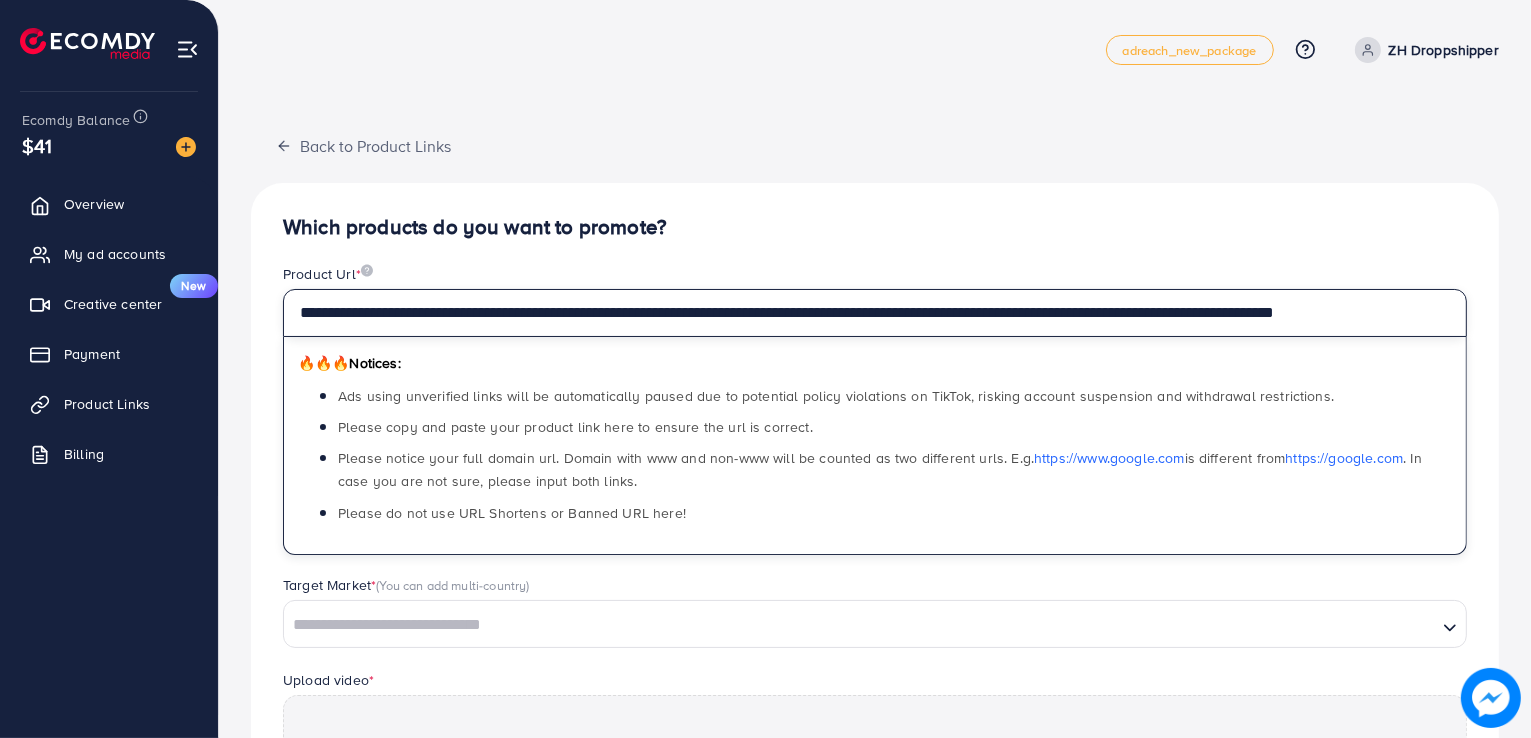 scroll, scrollTop: 0, scrollLeft: 0, axis: both 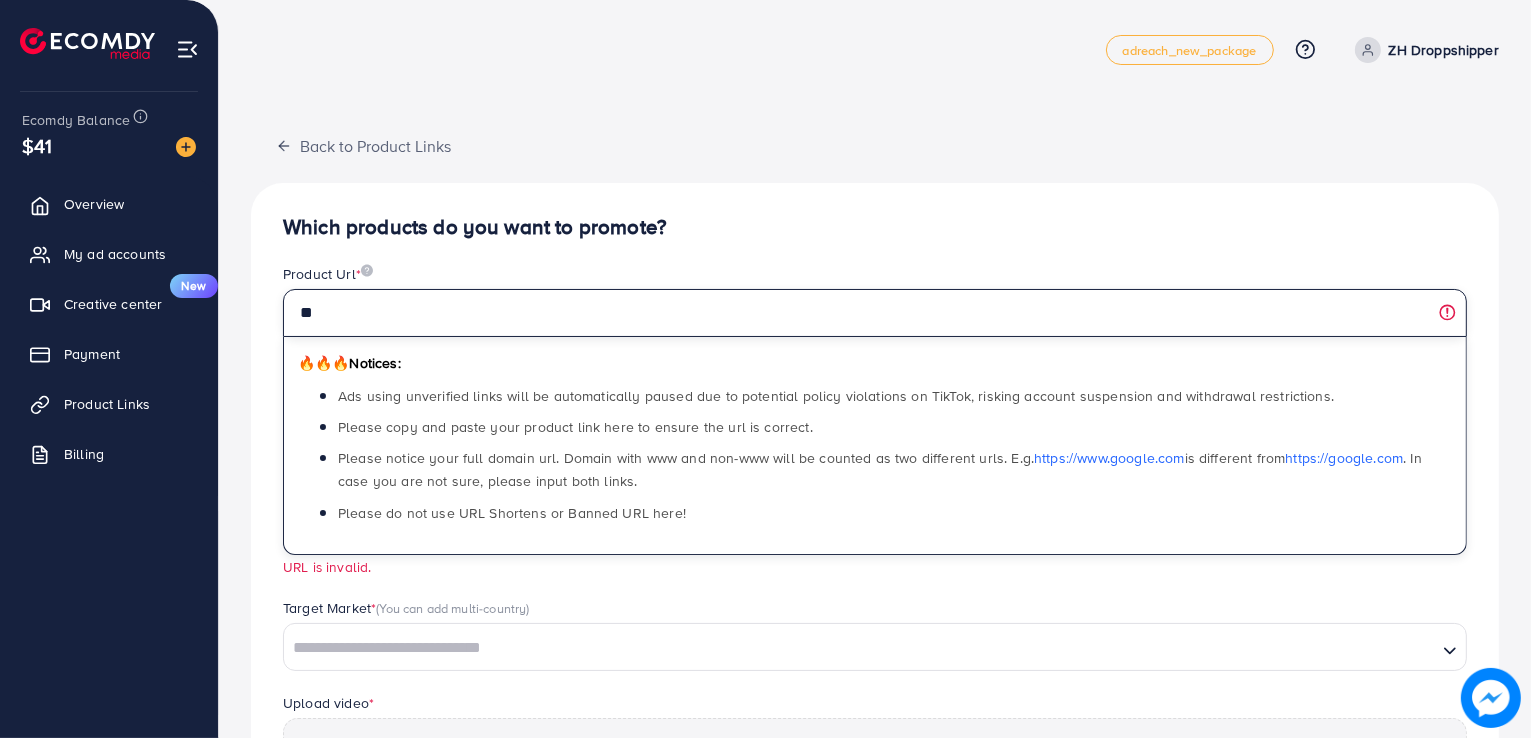 type on "*" 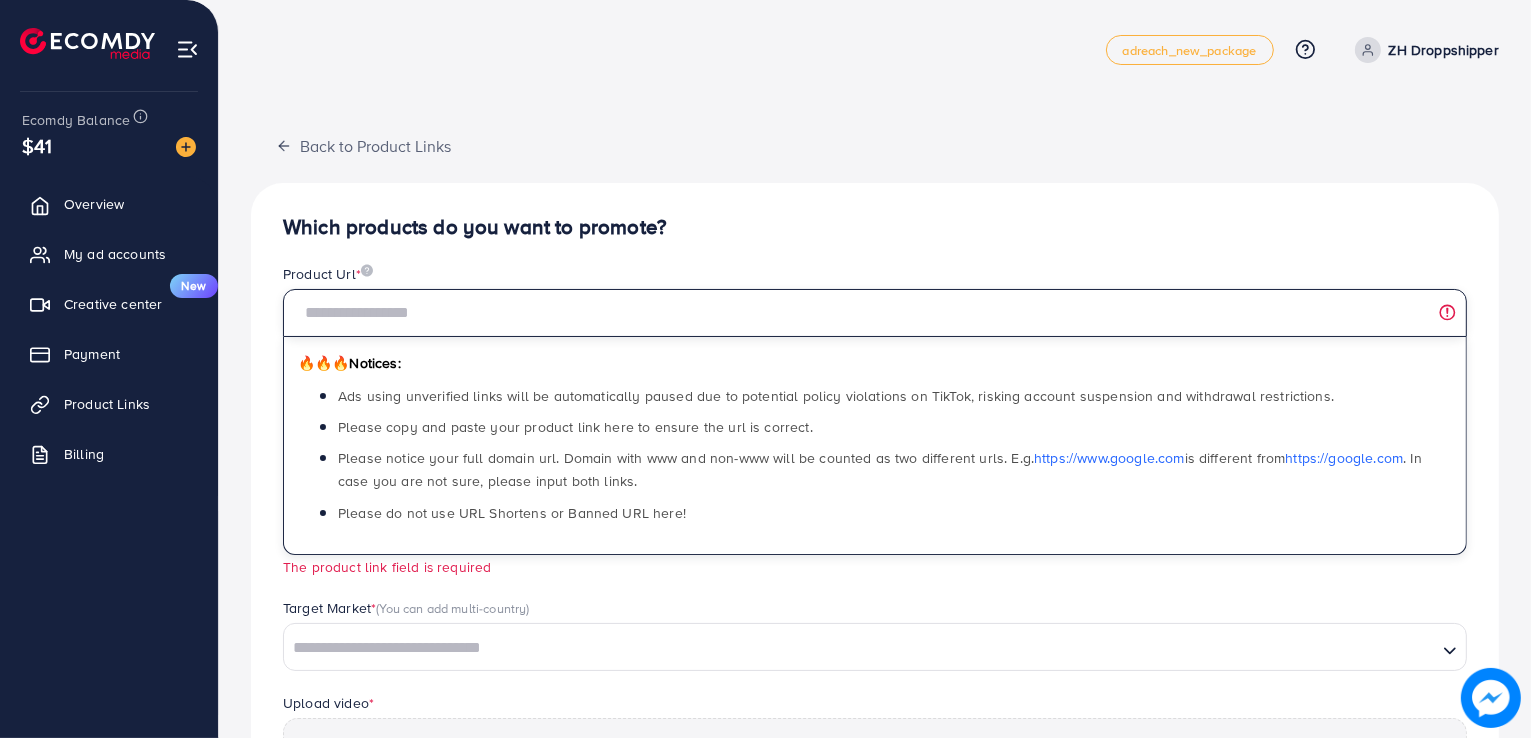 paste on "**********" 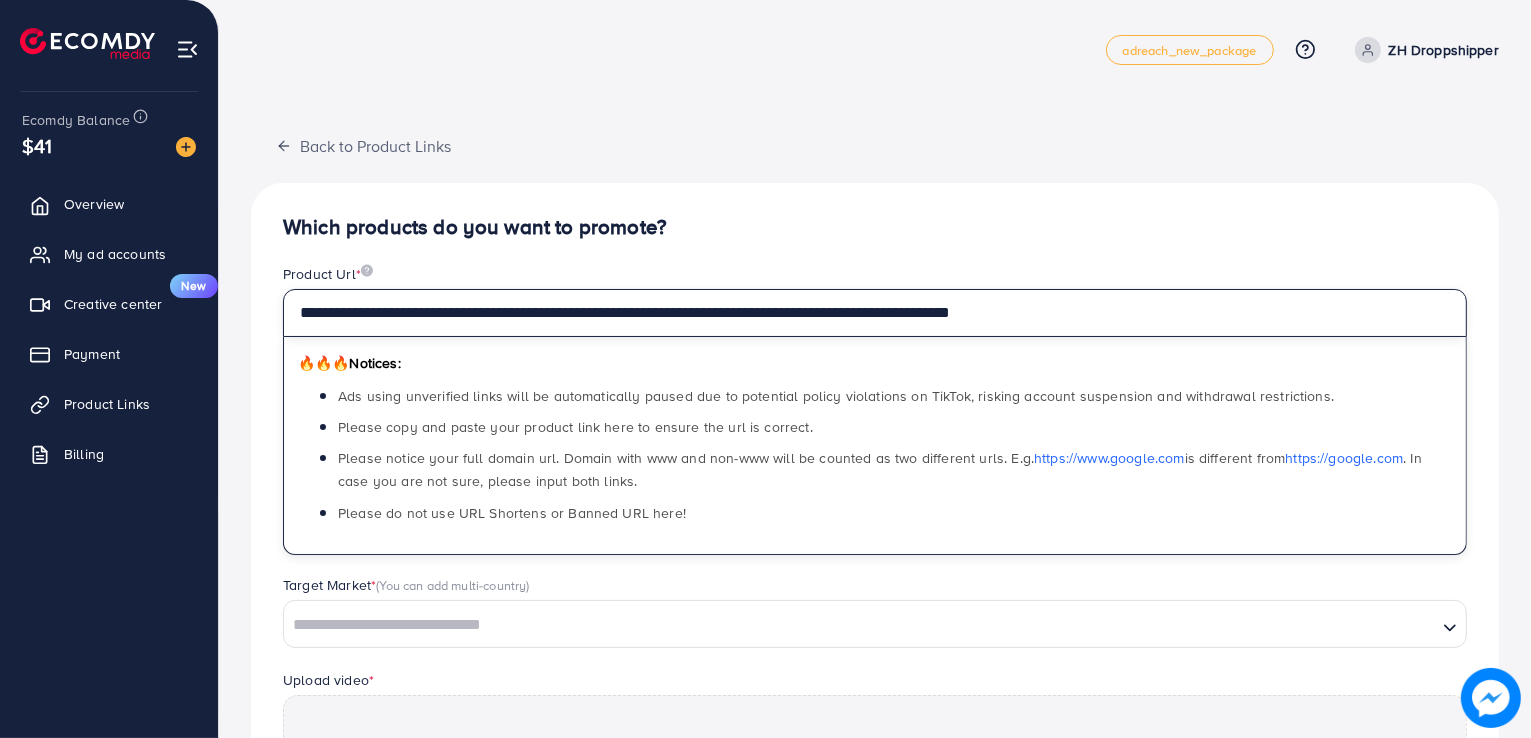 type on "**********" 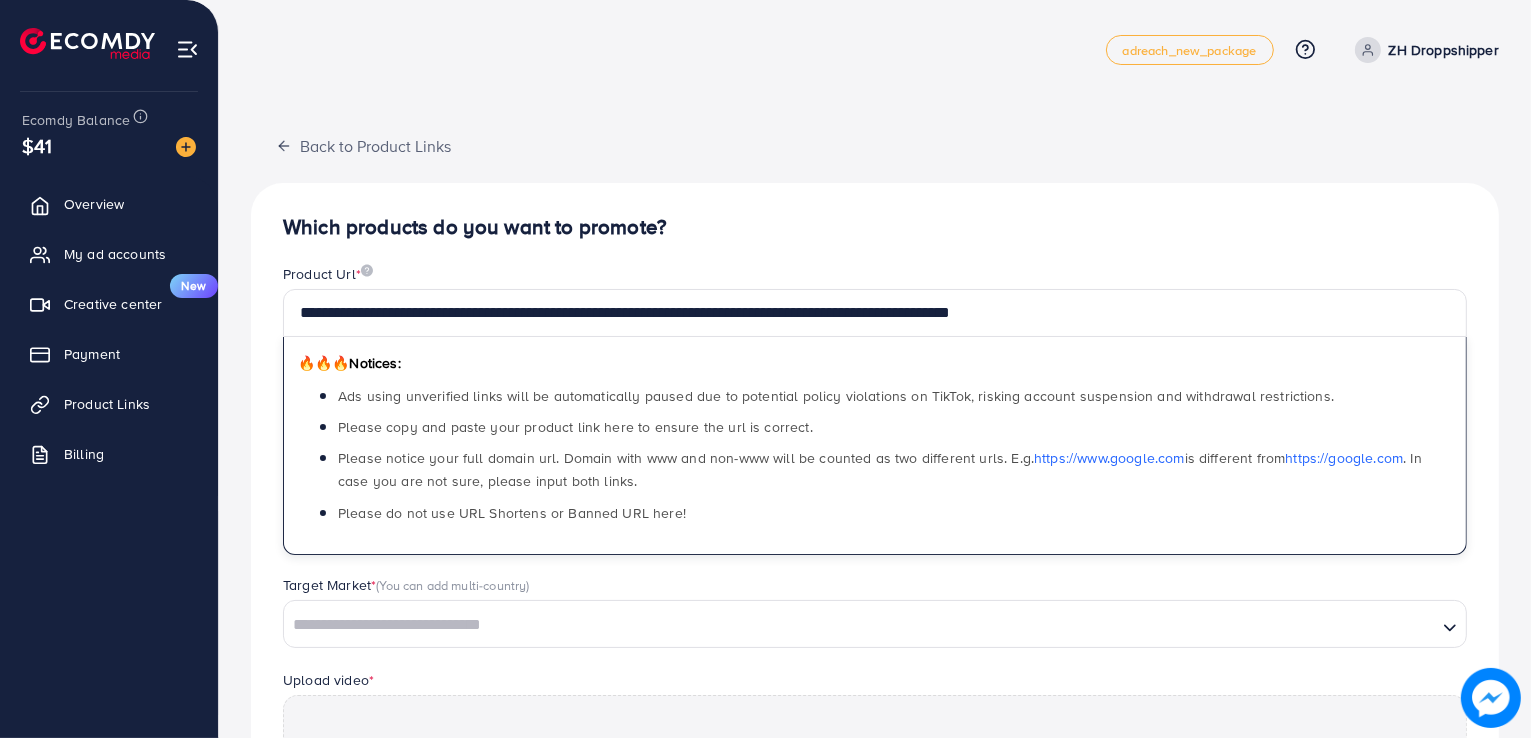 click at bounding box center (860, 625) 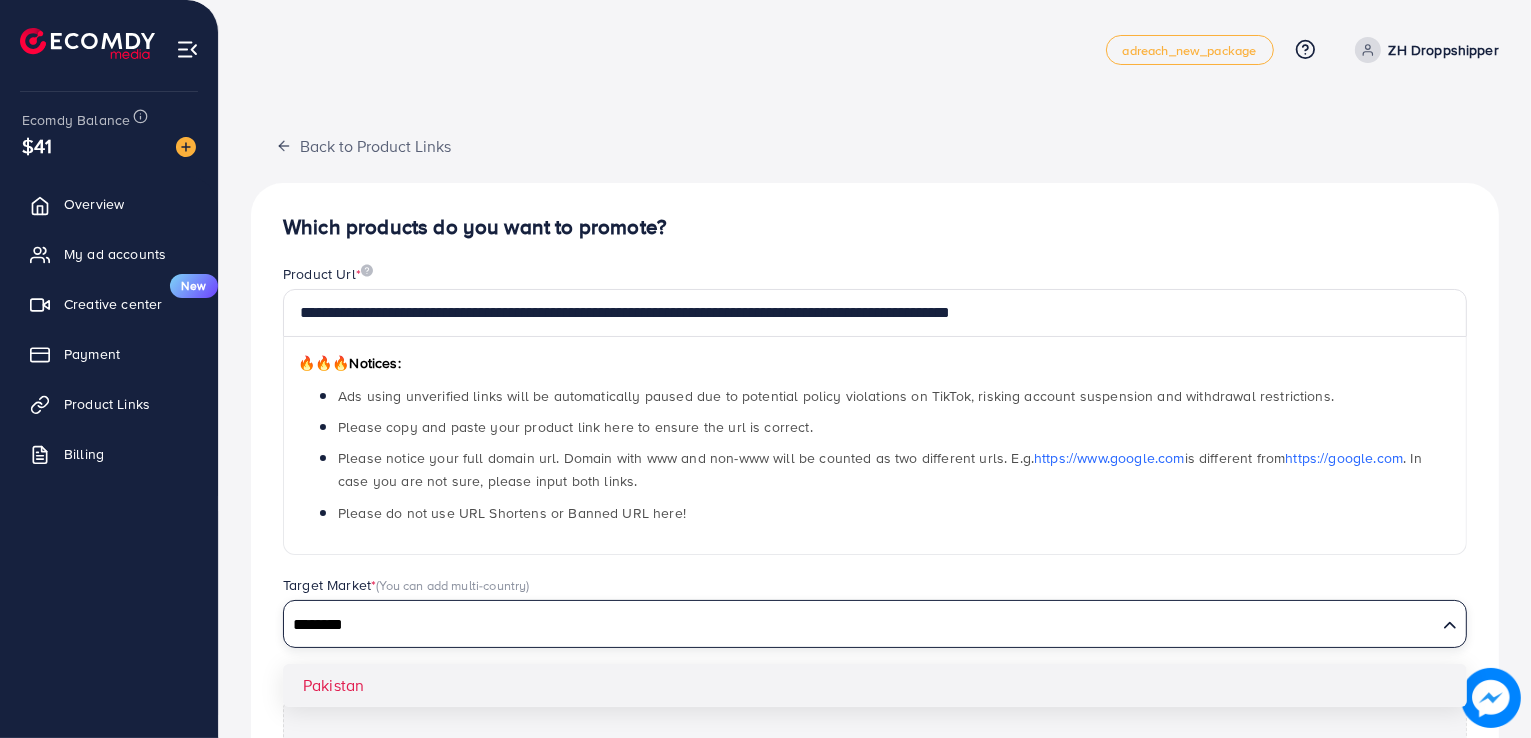 type on "********" 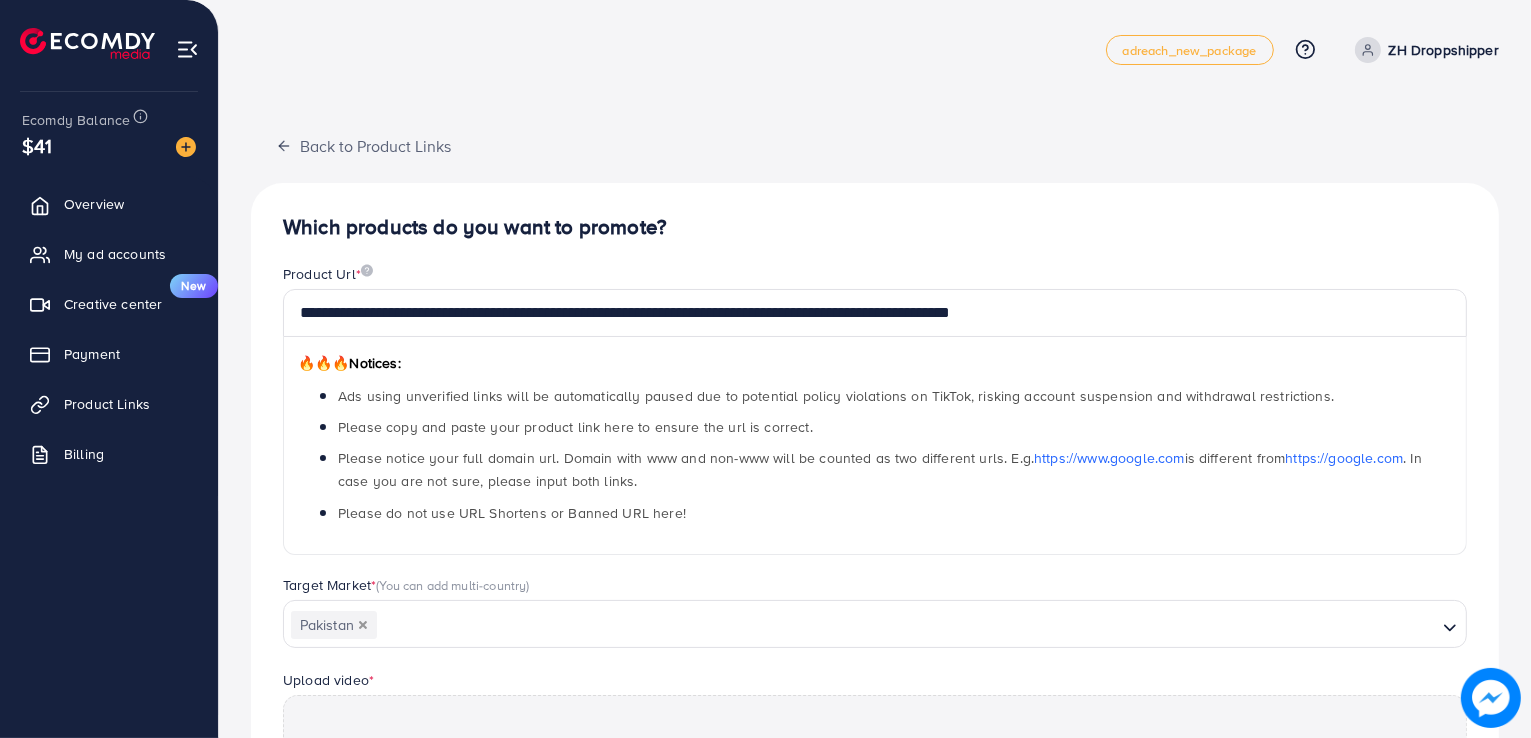 click on "**********" at bounding box center [875, 626] 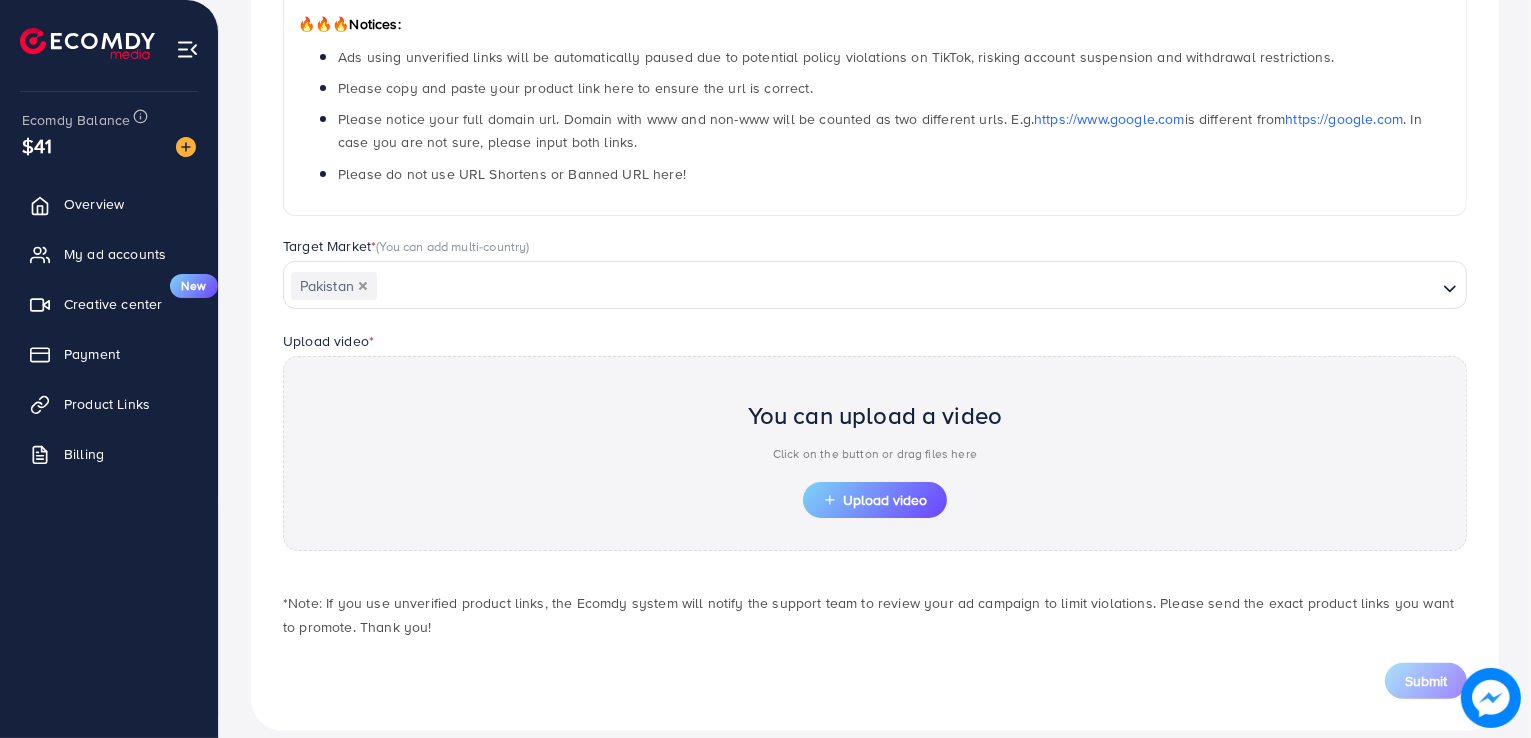 scroll, scrollTop: 340, scrollLeft: 0, axis: vertical 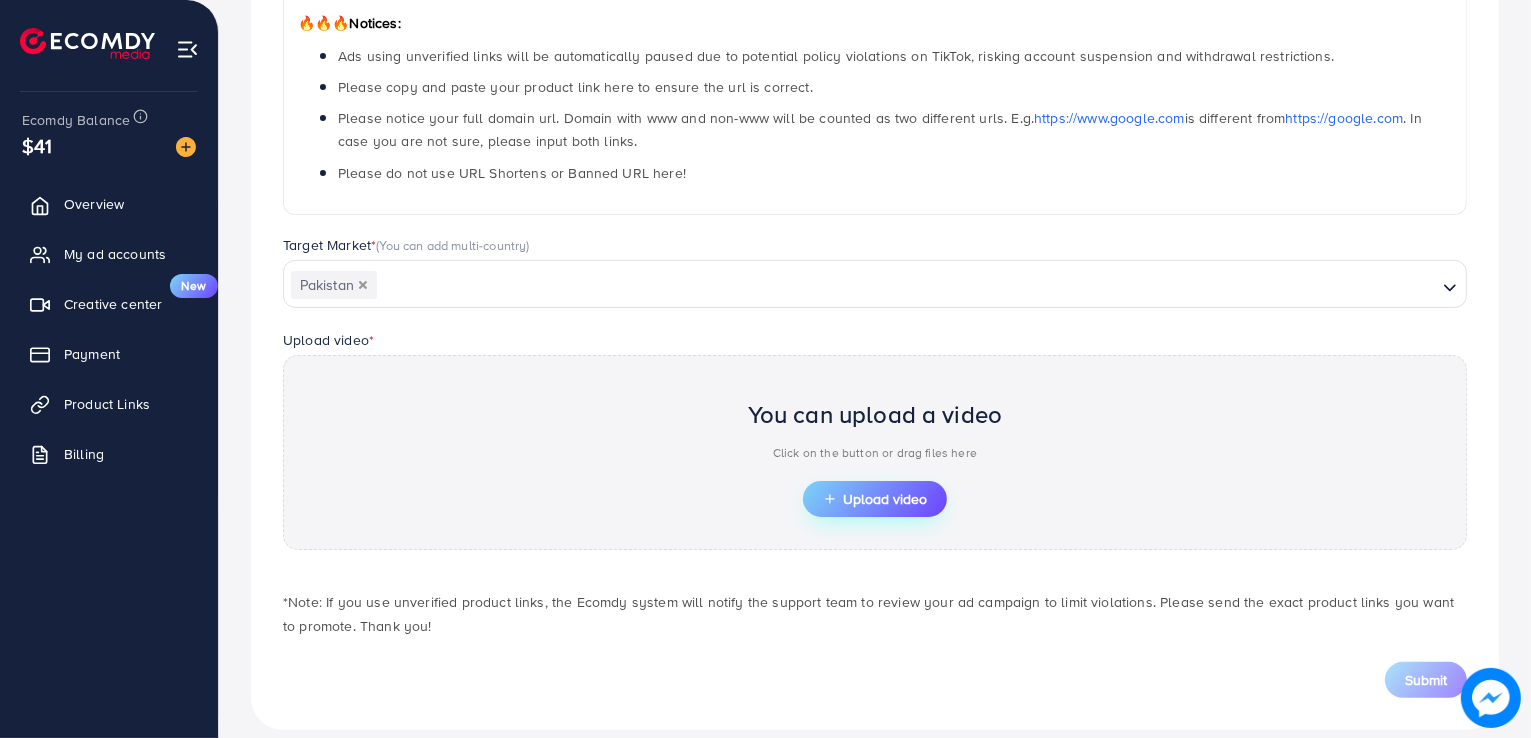 click on "Upload video" at bounding box center [875, 499] 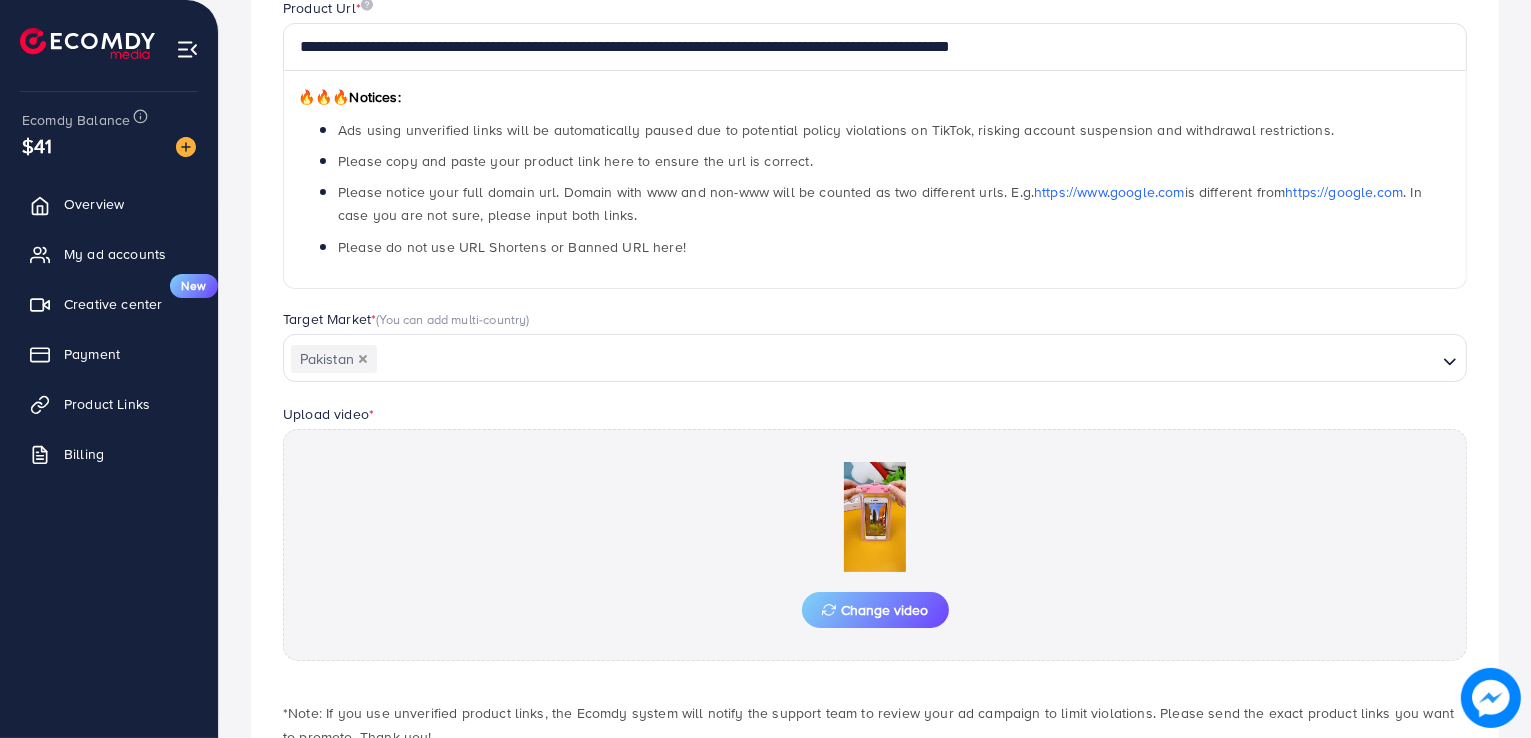 scroll, scrollTop: 340, scrollLeft: 0, axis: vertical 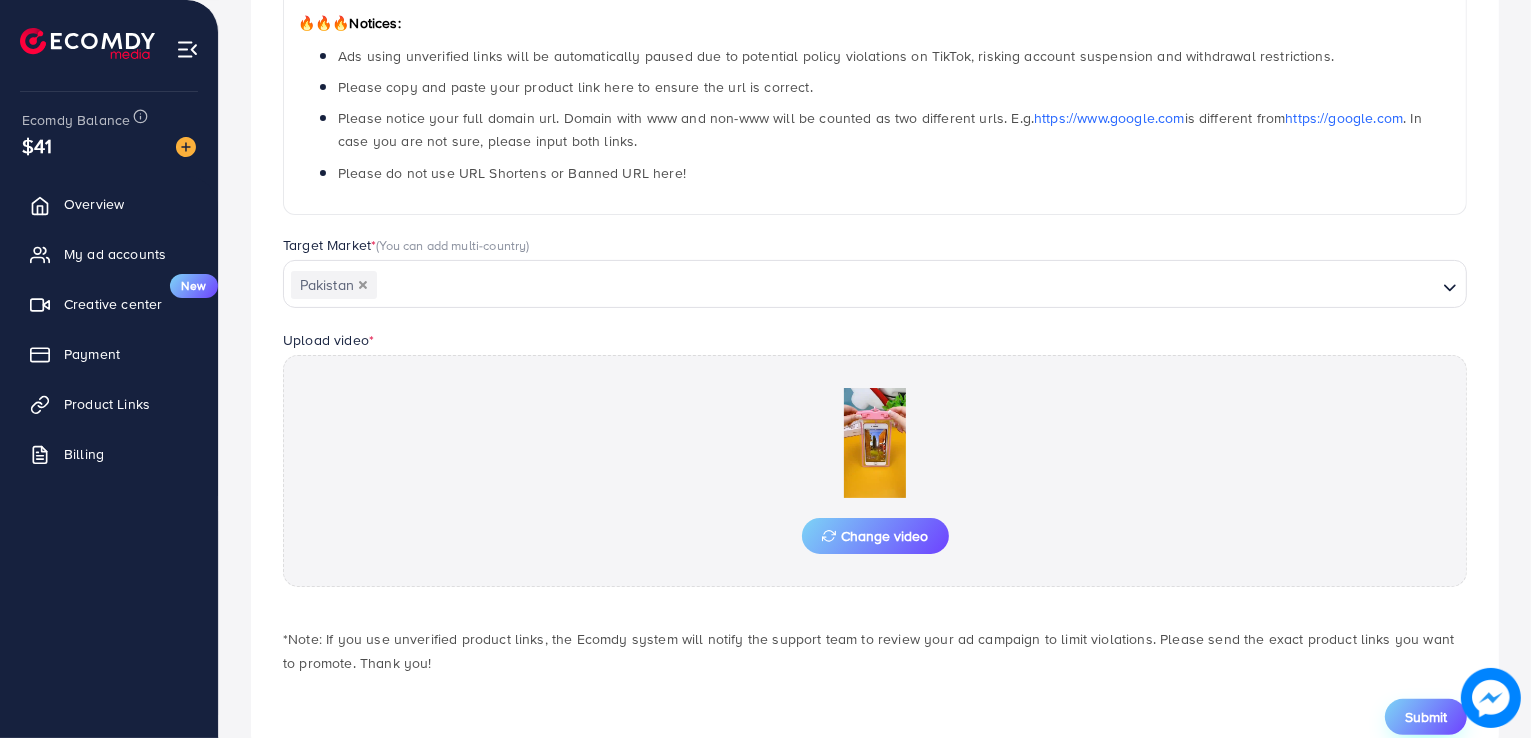 click on "Submit" at bounding box center (1426, 717) 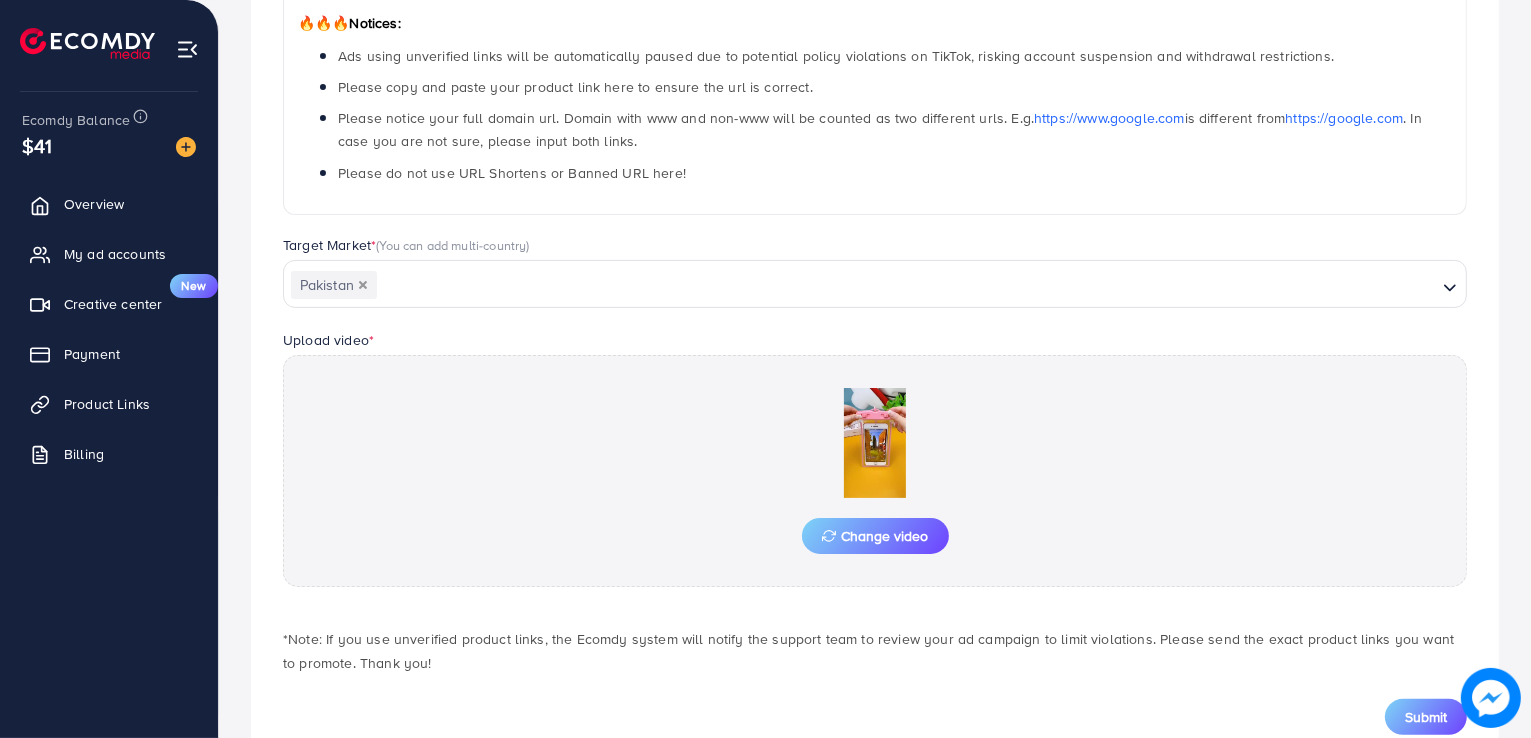 scroll, scrollTop: 0, scrollLeft: 0, axis: both 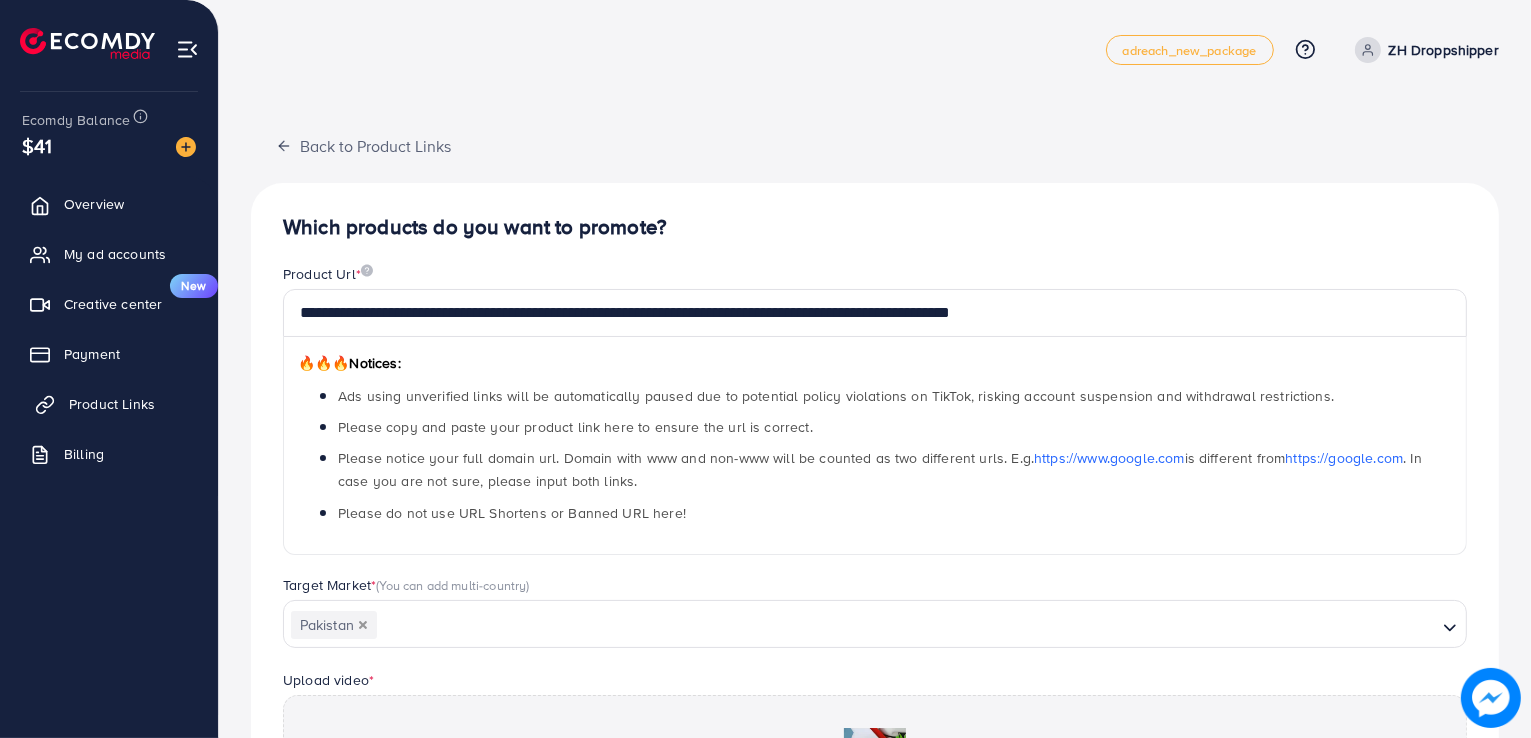 click on "Product Links" at bounding box center (109, 404) 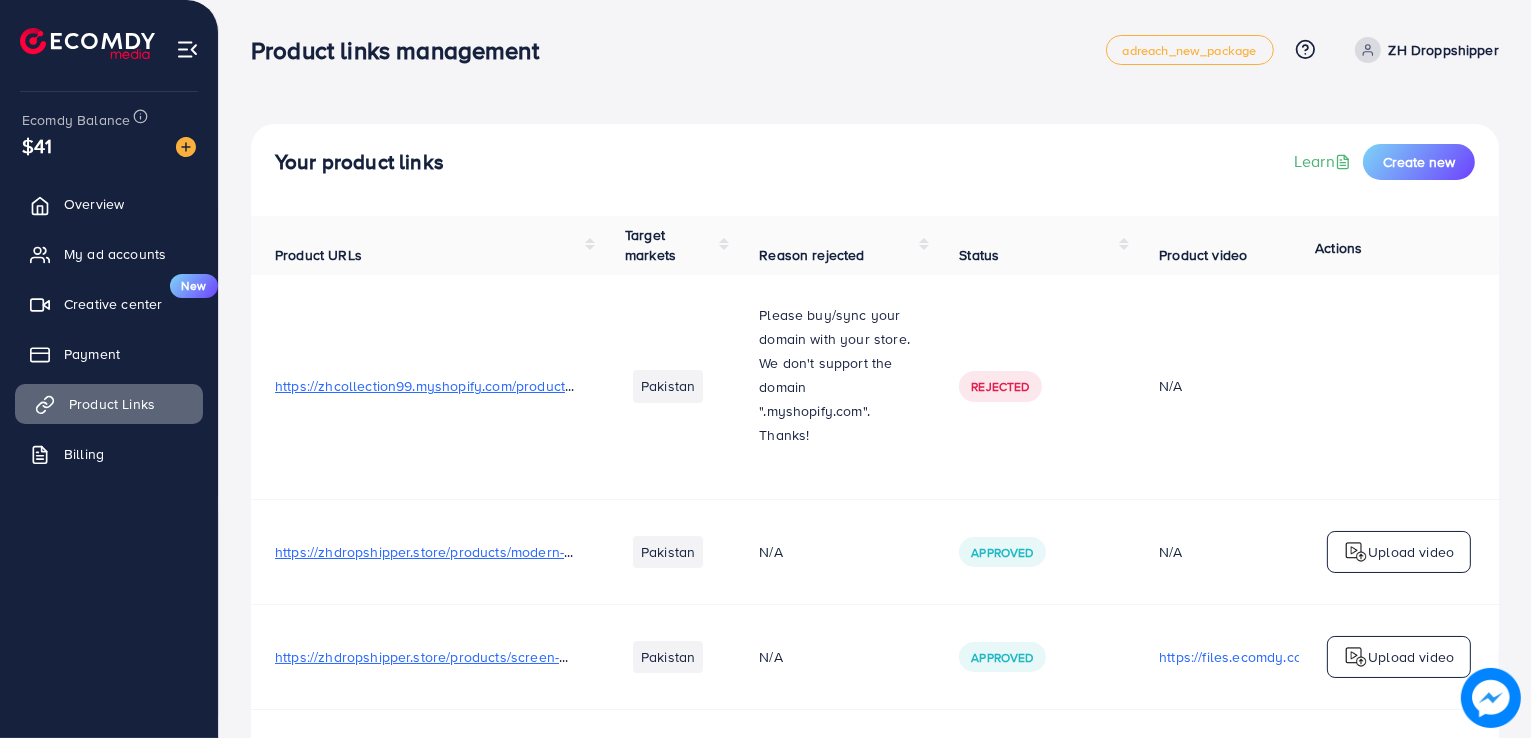 click on "Product Links" at bounding box center [112, 404] 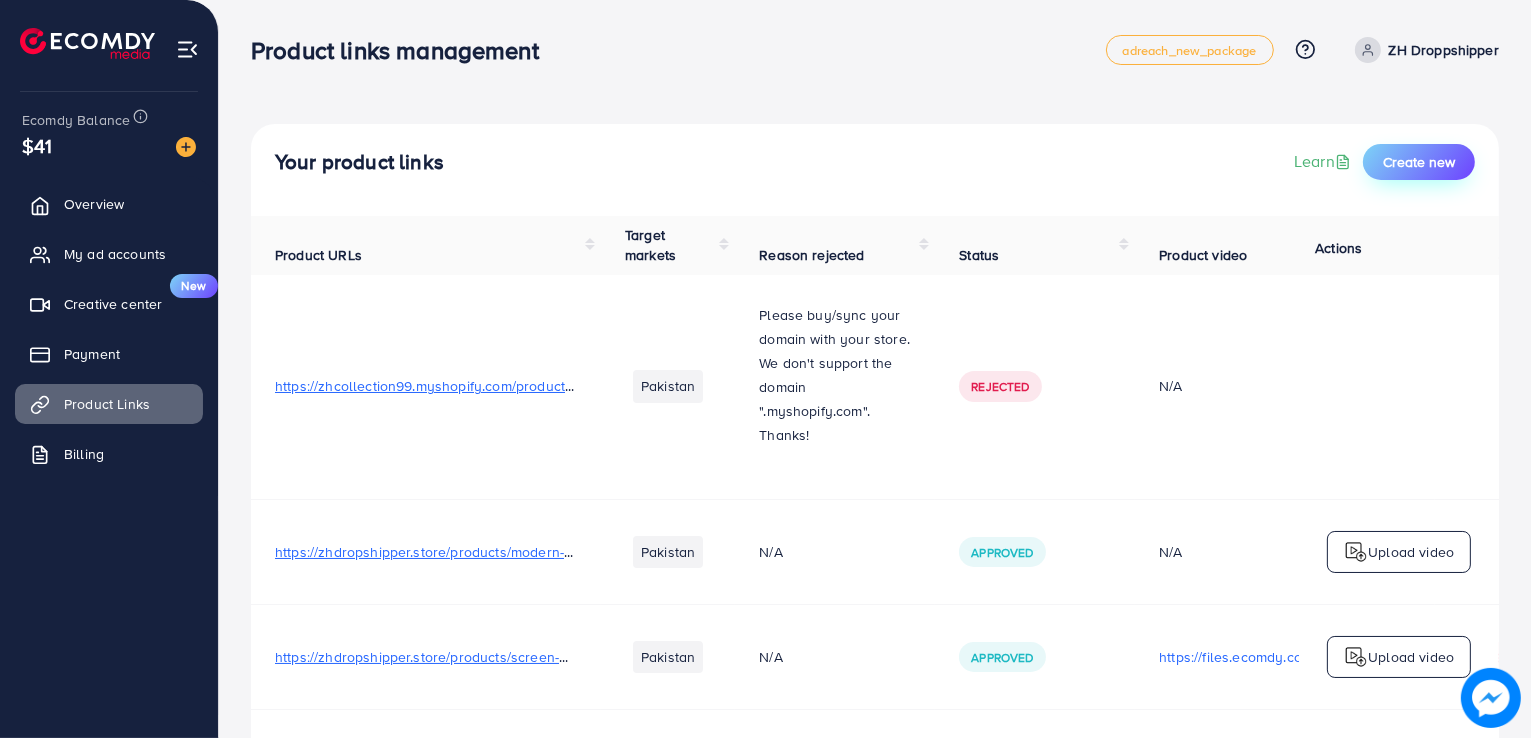 click on "Create new" at bounding box center [1419, 162] 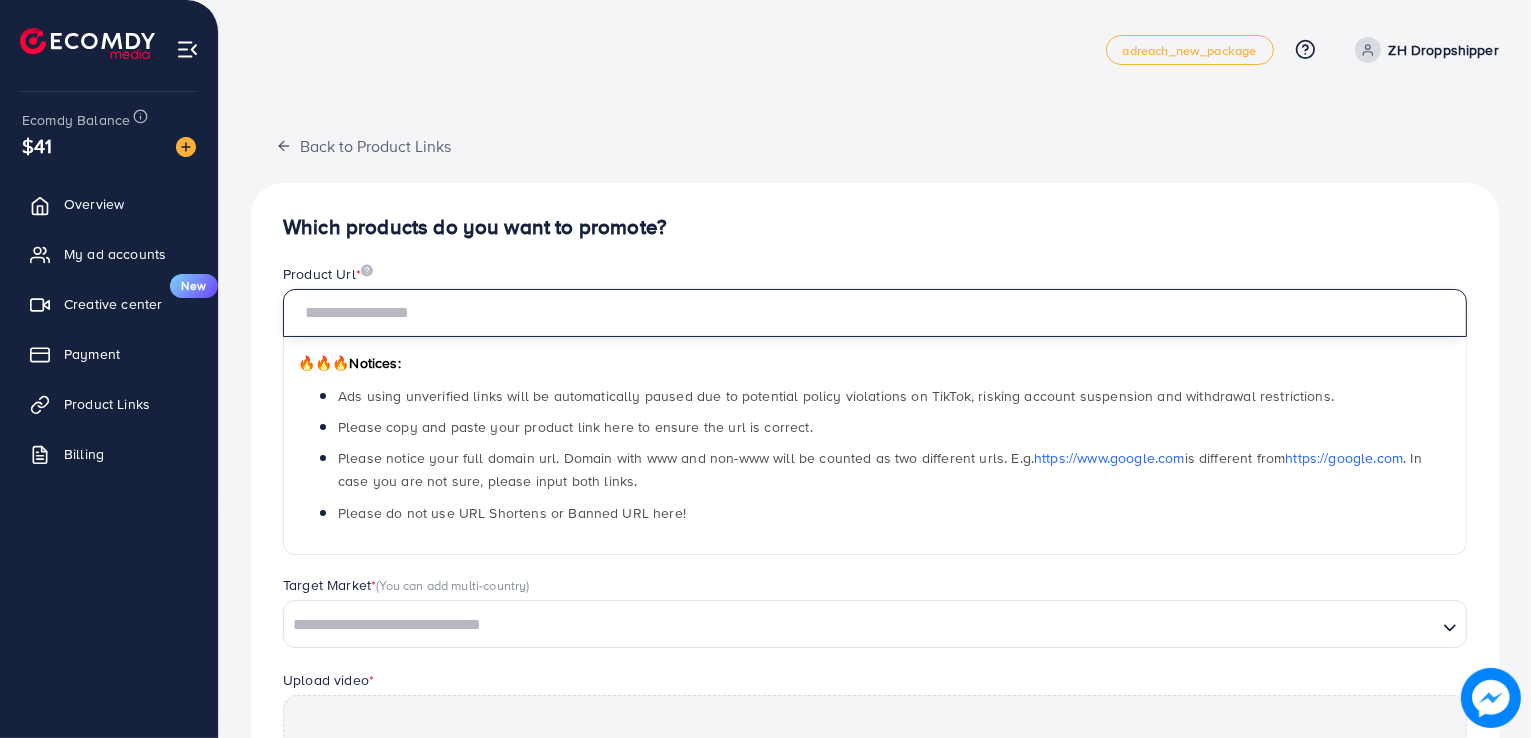 click at bounding box center [875, 313] 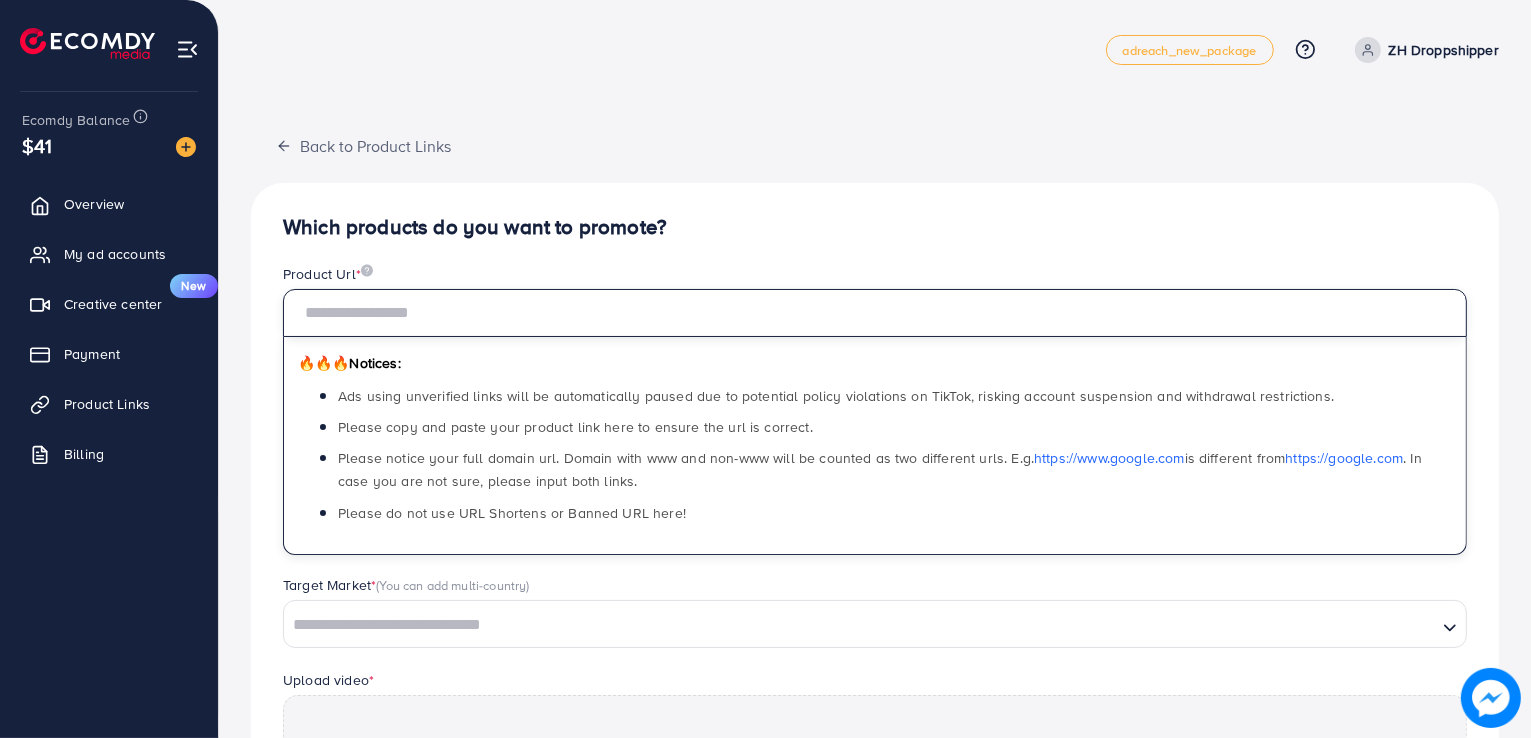 paste on "**********" 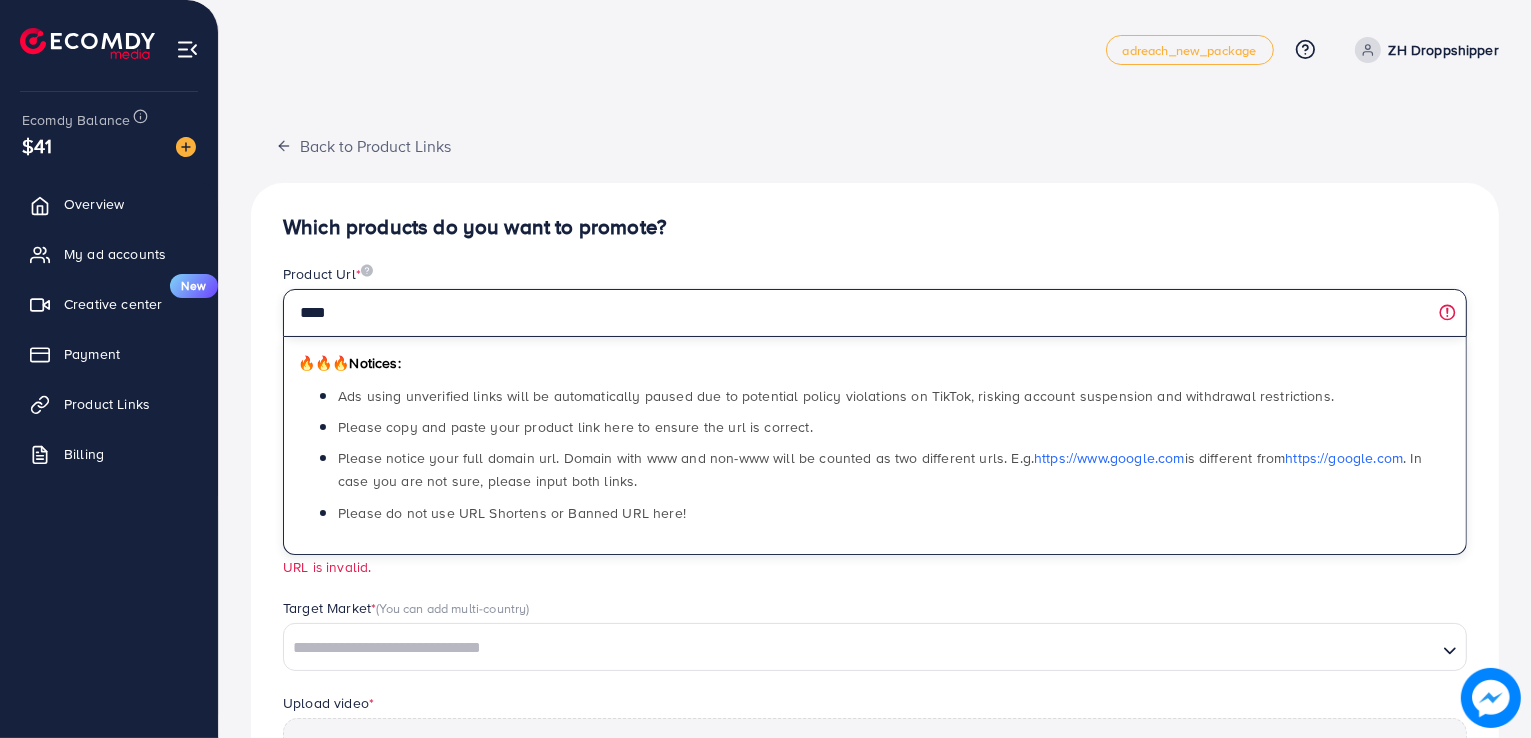 type on "*" 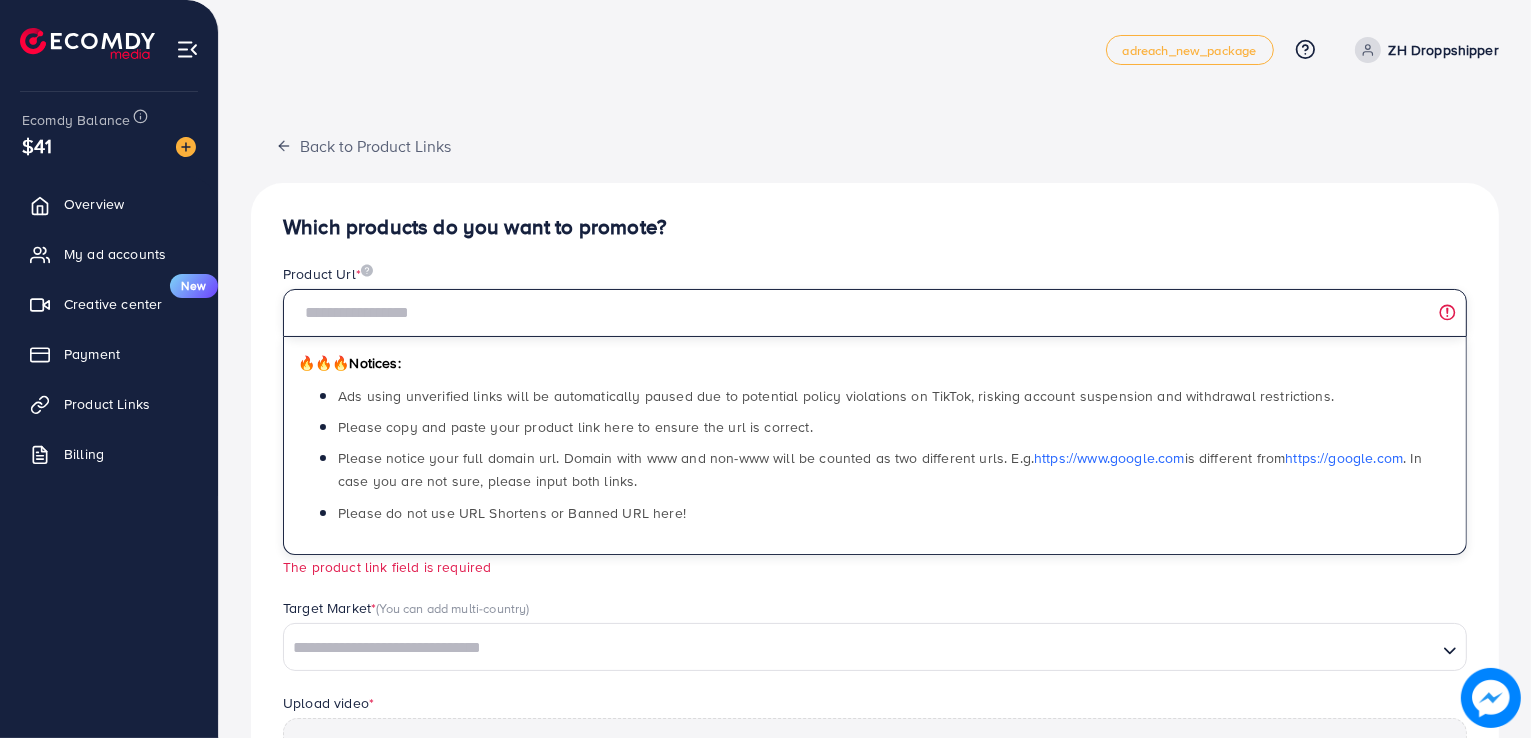 click at bounding box center [875, 313] 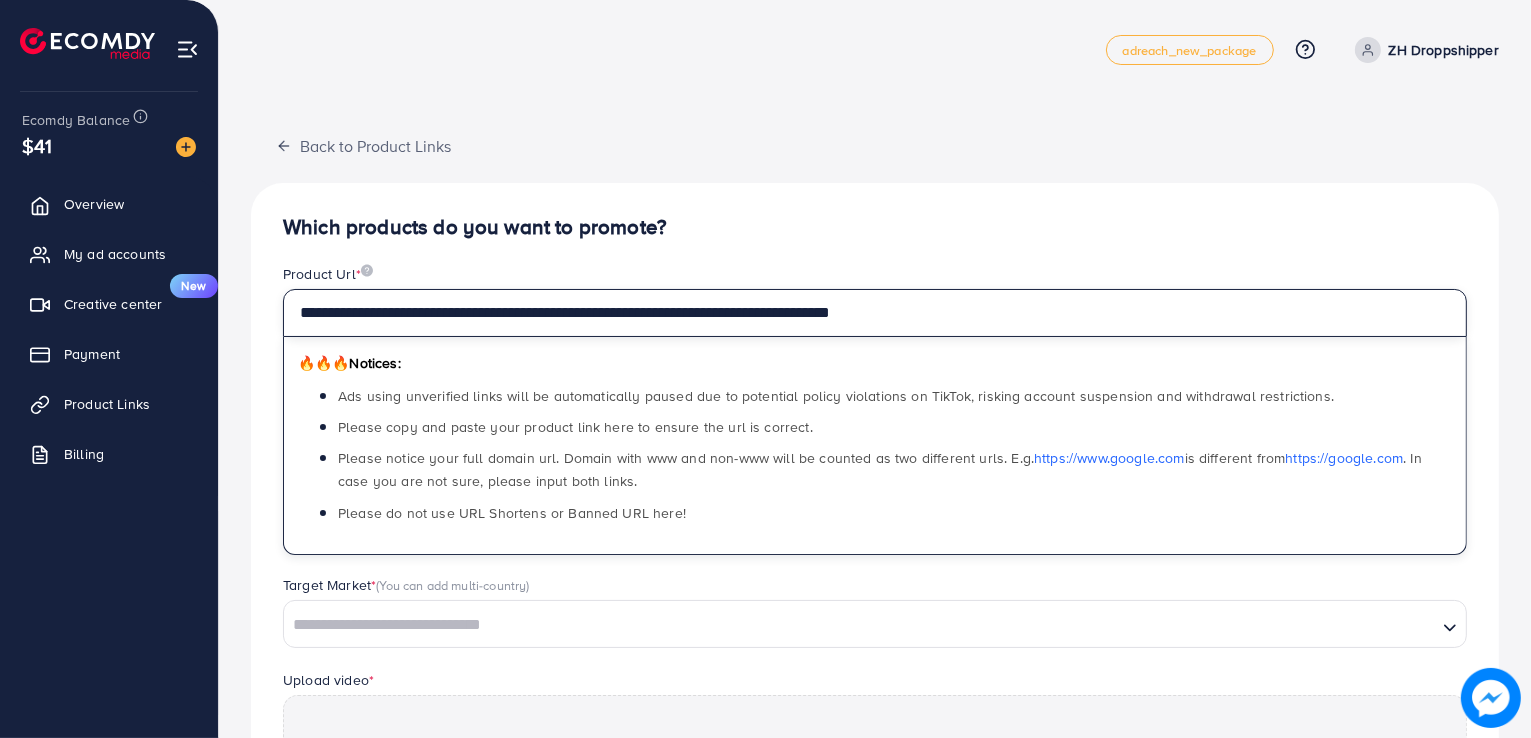 click on "**********" at bounding box center [875, 313] 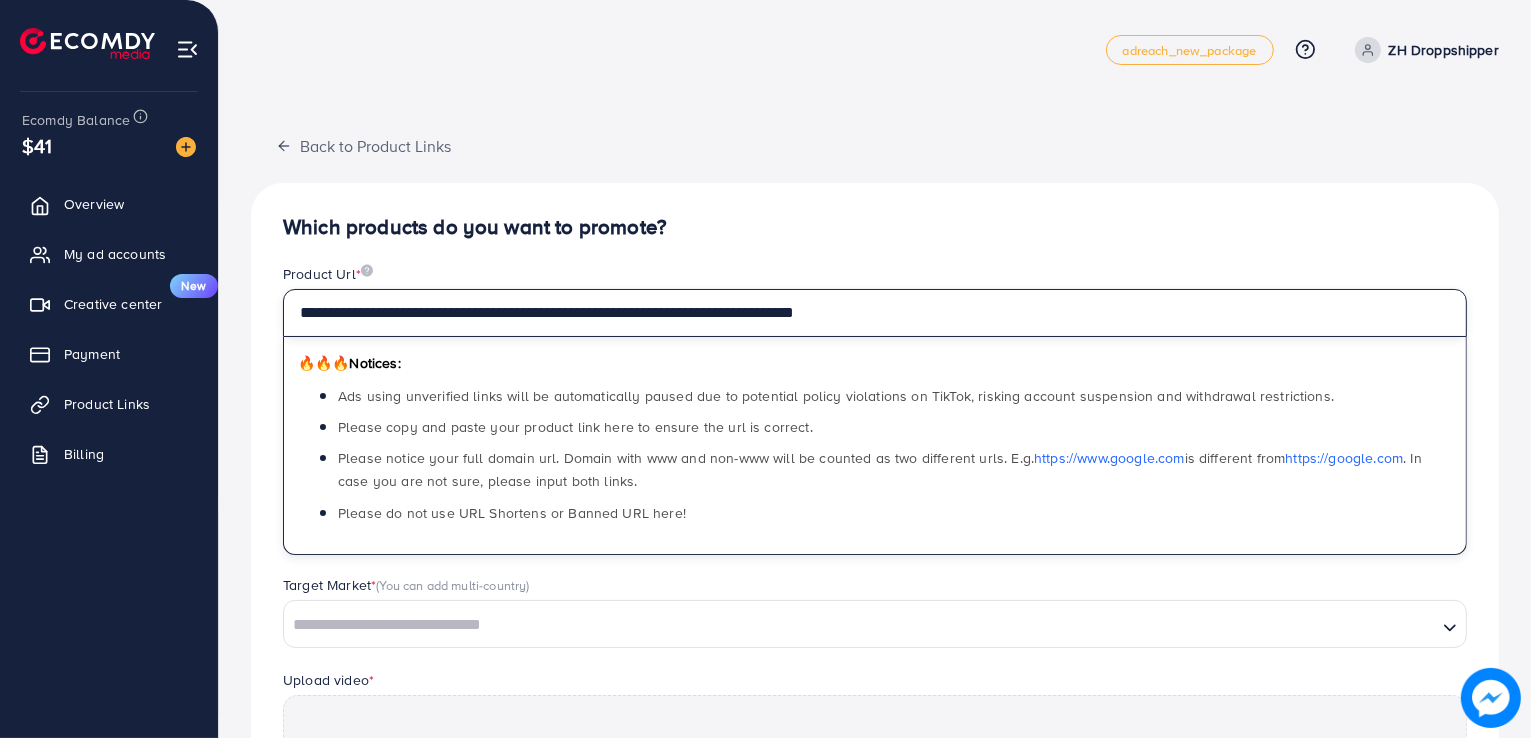 click on "**********" at bounding box center (875, 313) 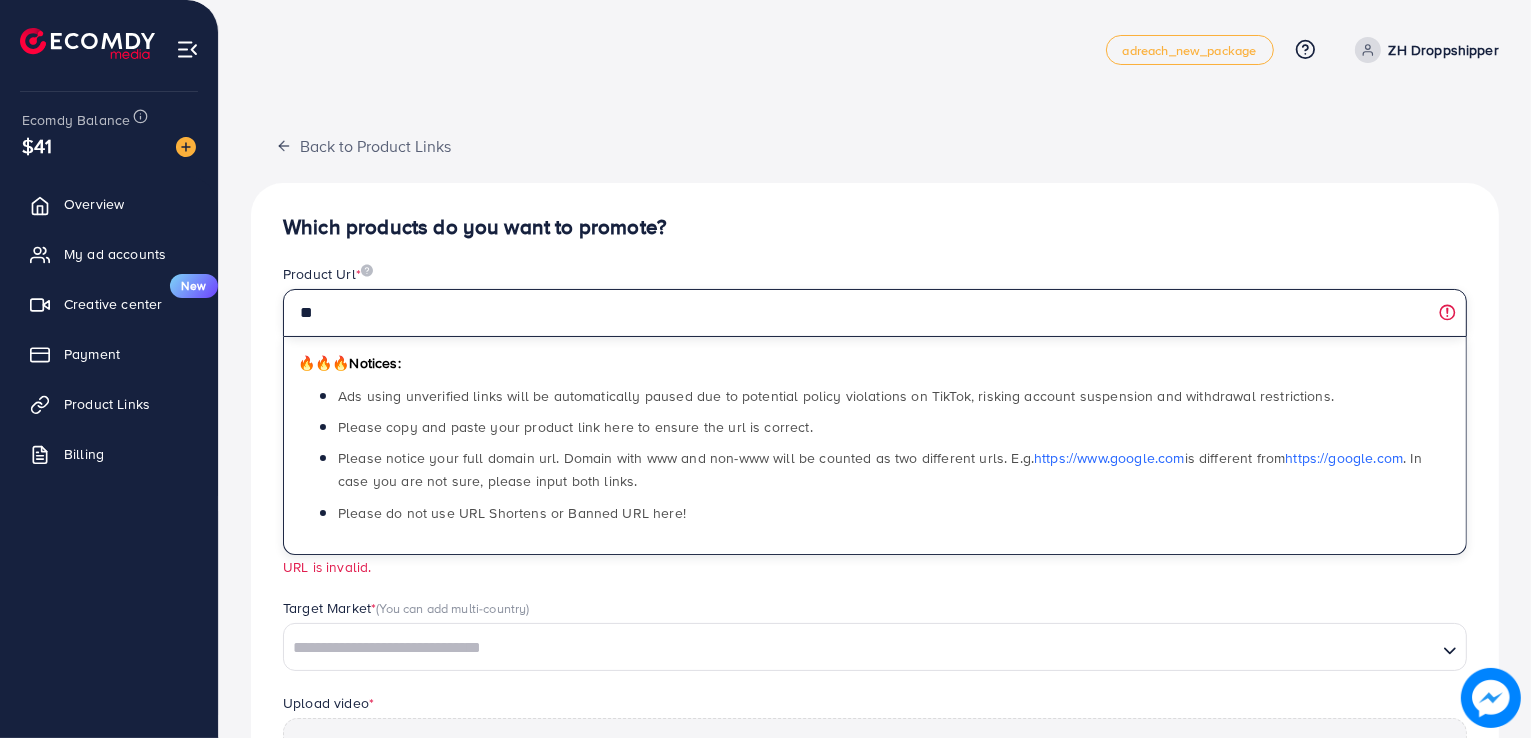 type on "*" 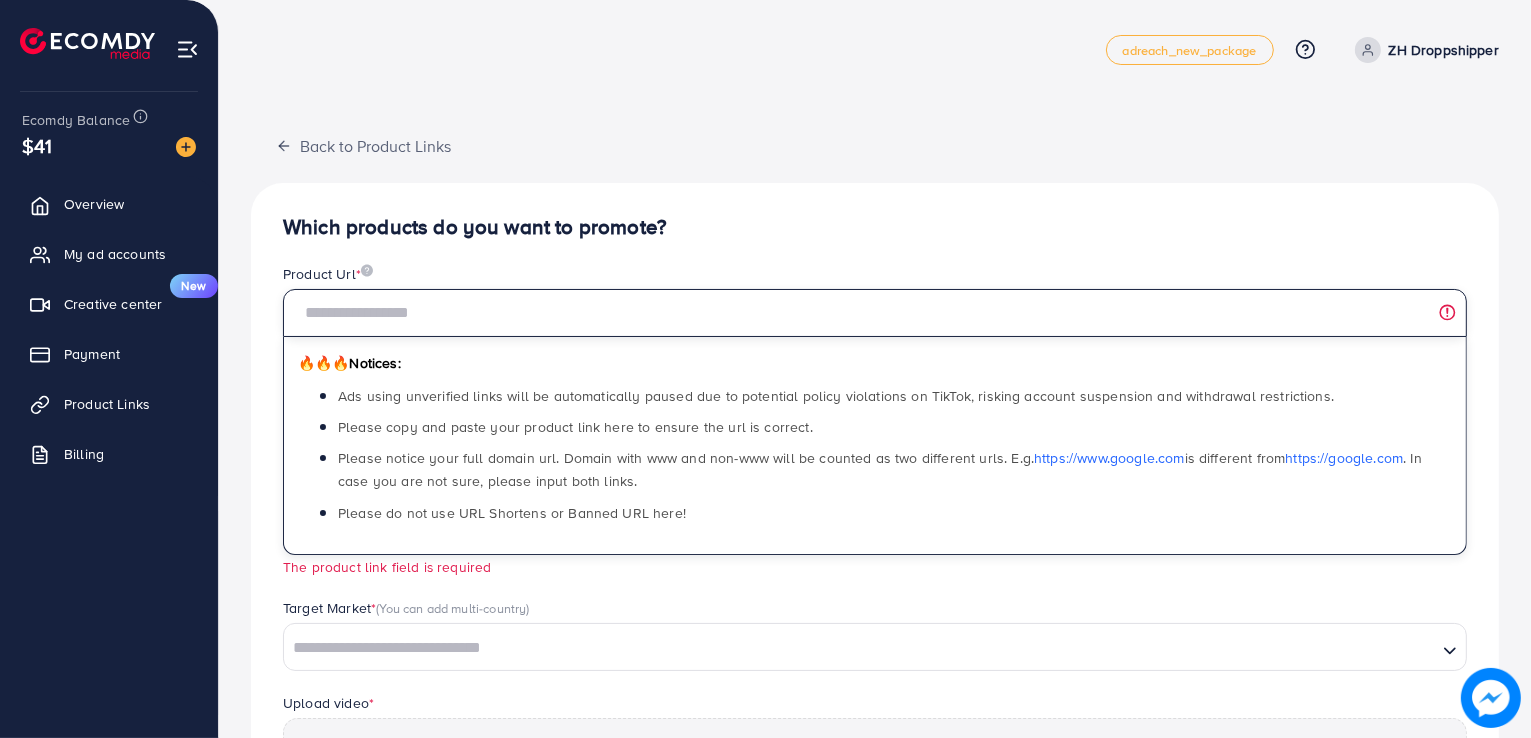 paste on "**********" 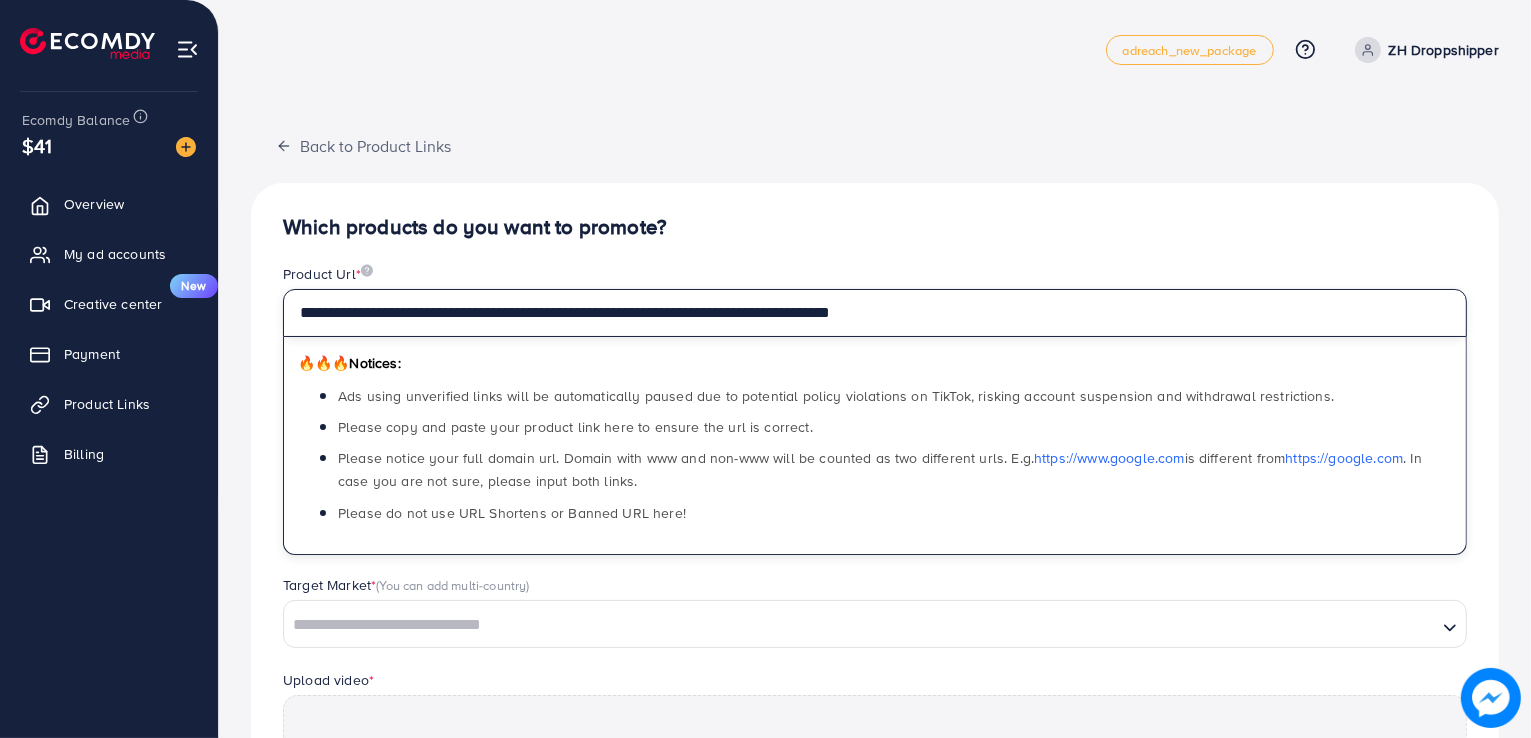 paste on "**********" 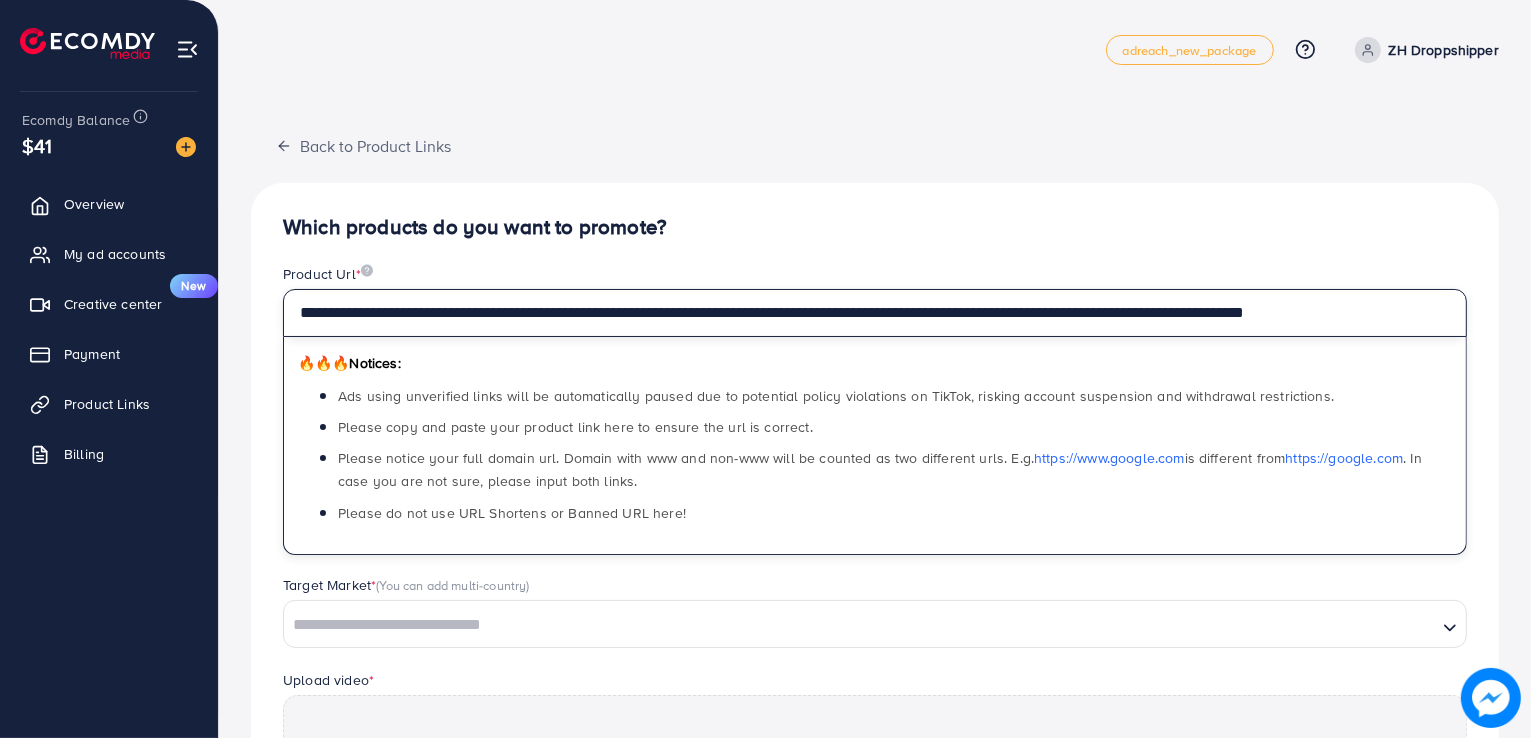 scroll, scrollTop: 0, scrollLeft: 0, axis: both 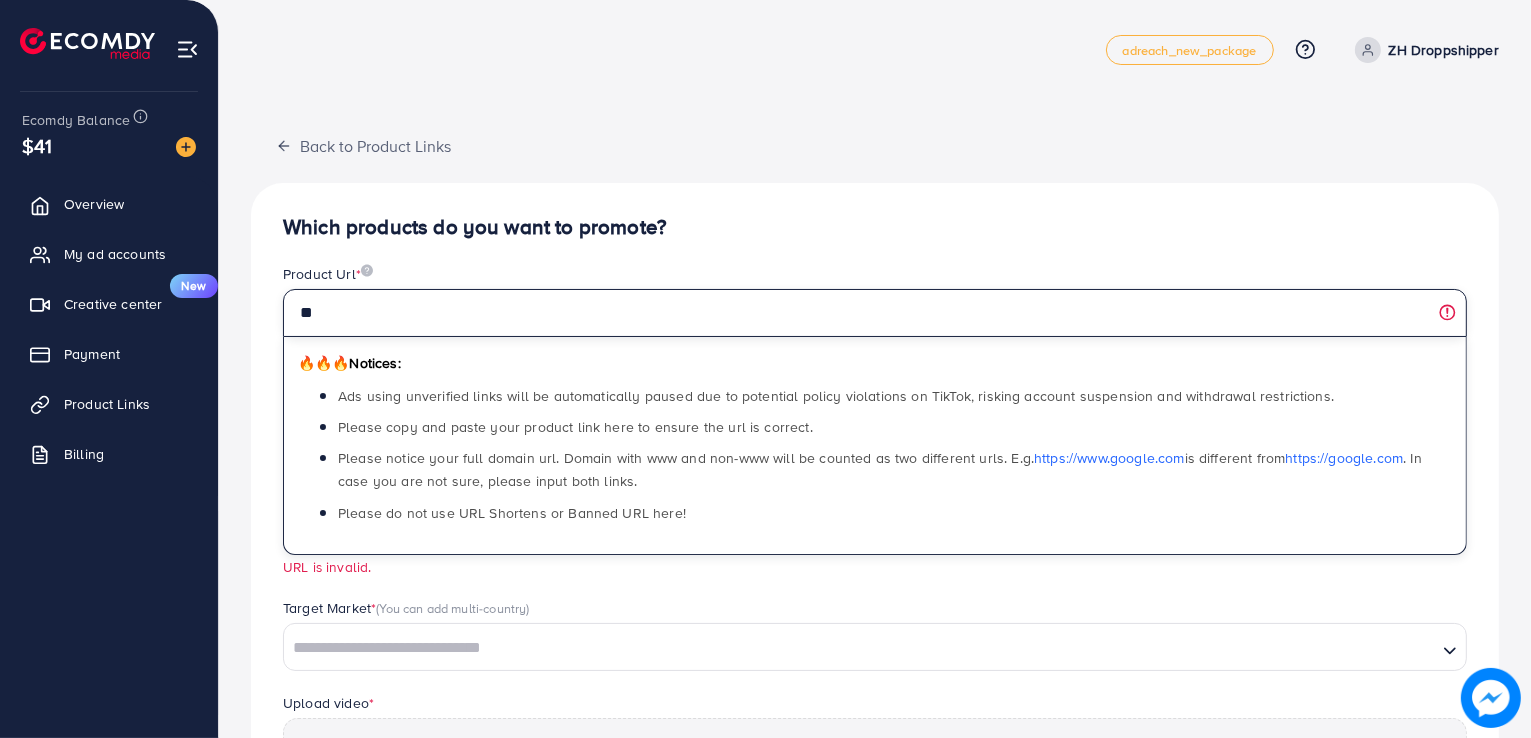 type on "*" 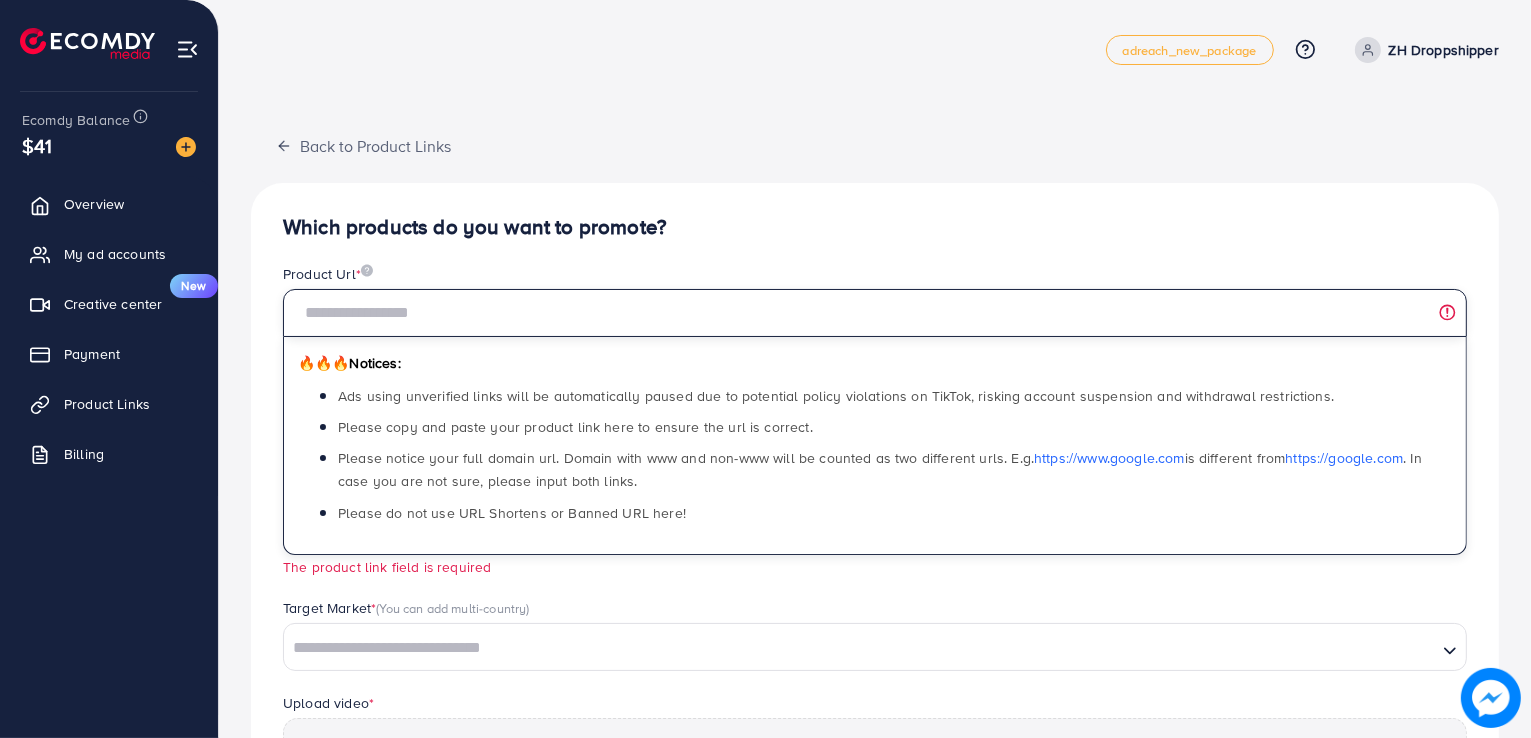 paste on "**********" 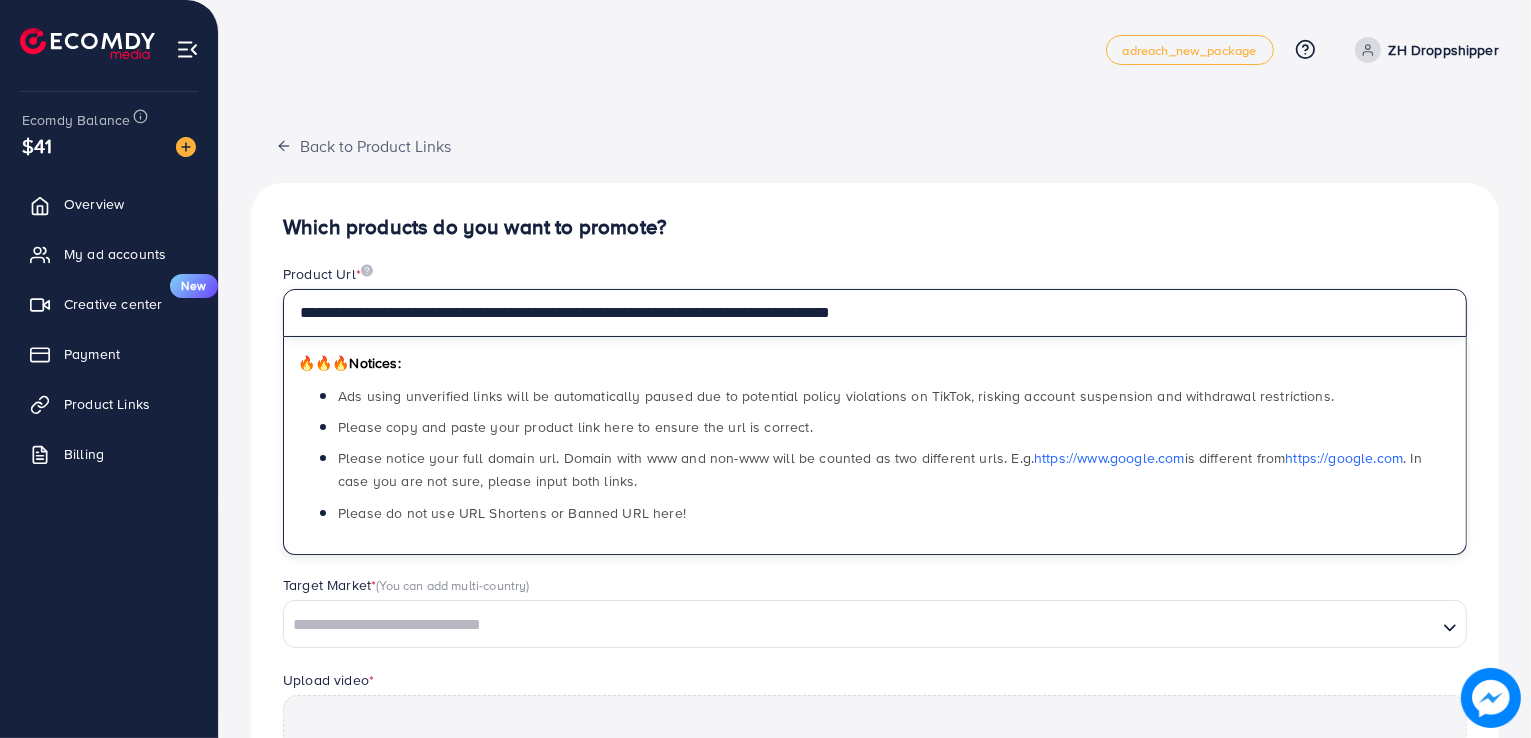 type on "**********" 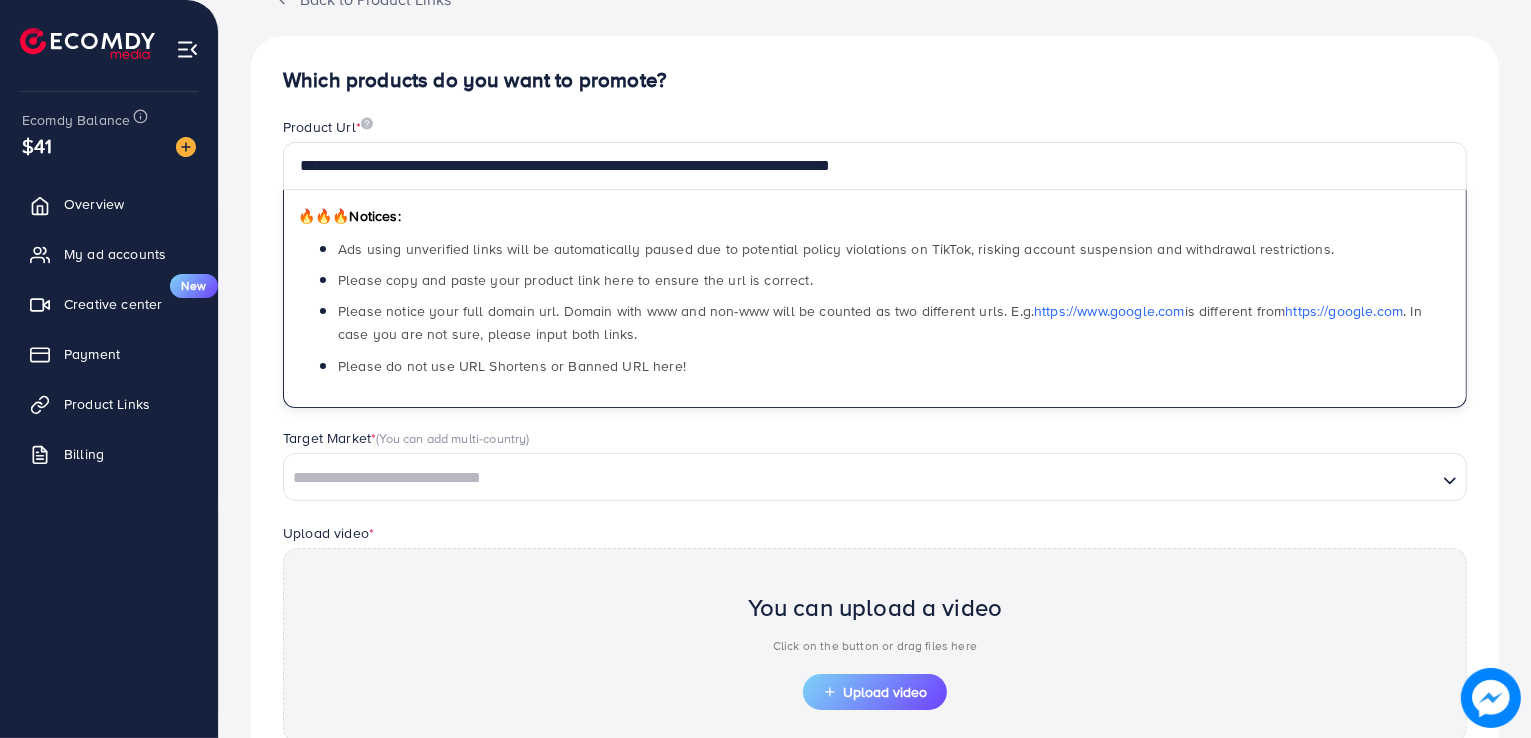 click at bounding box center [860, 478] 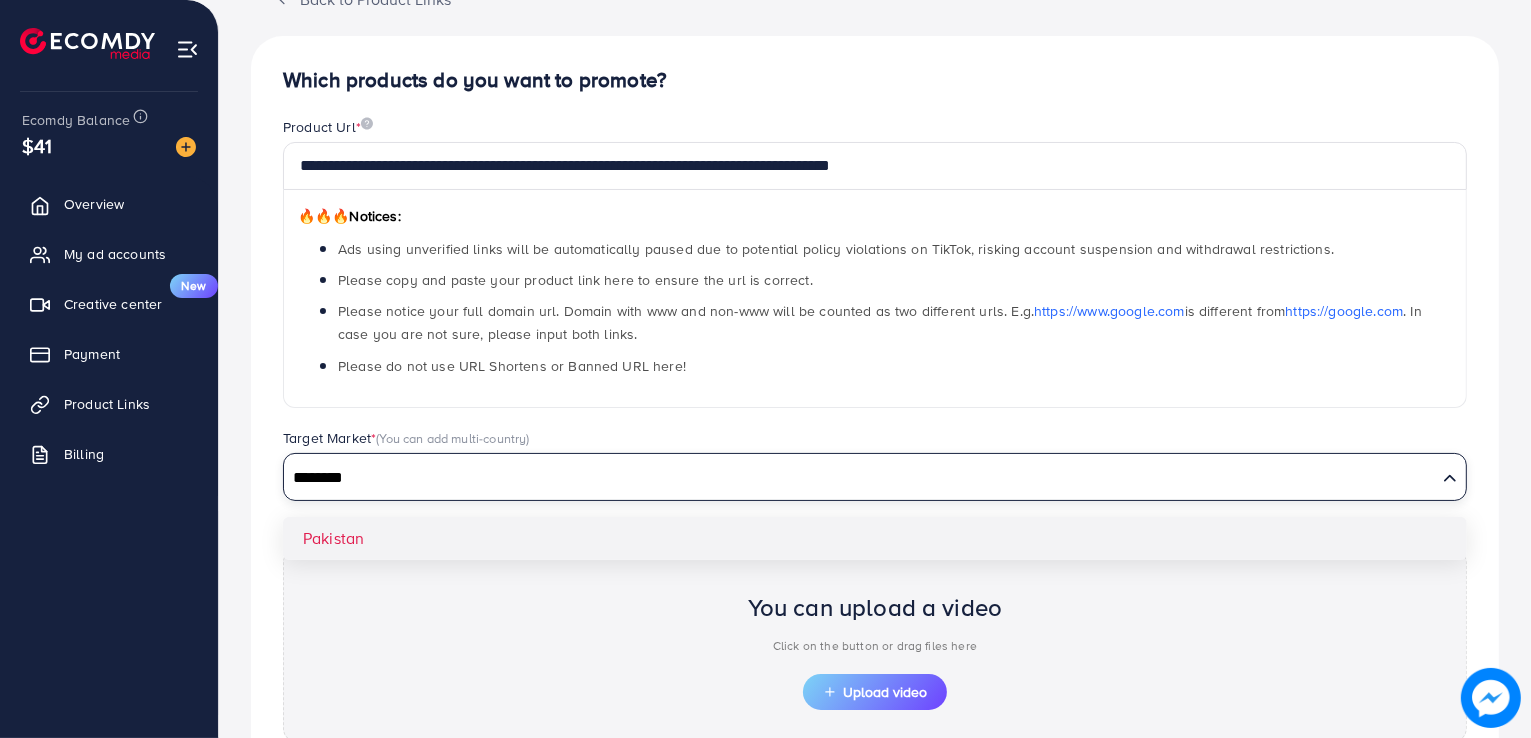 type on "********" 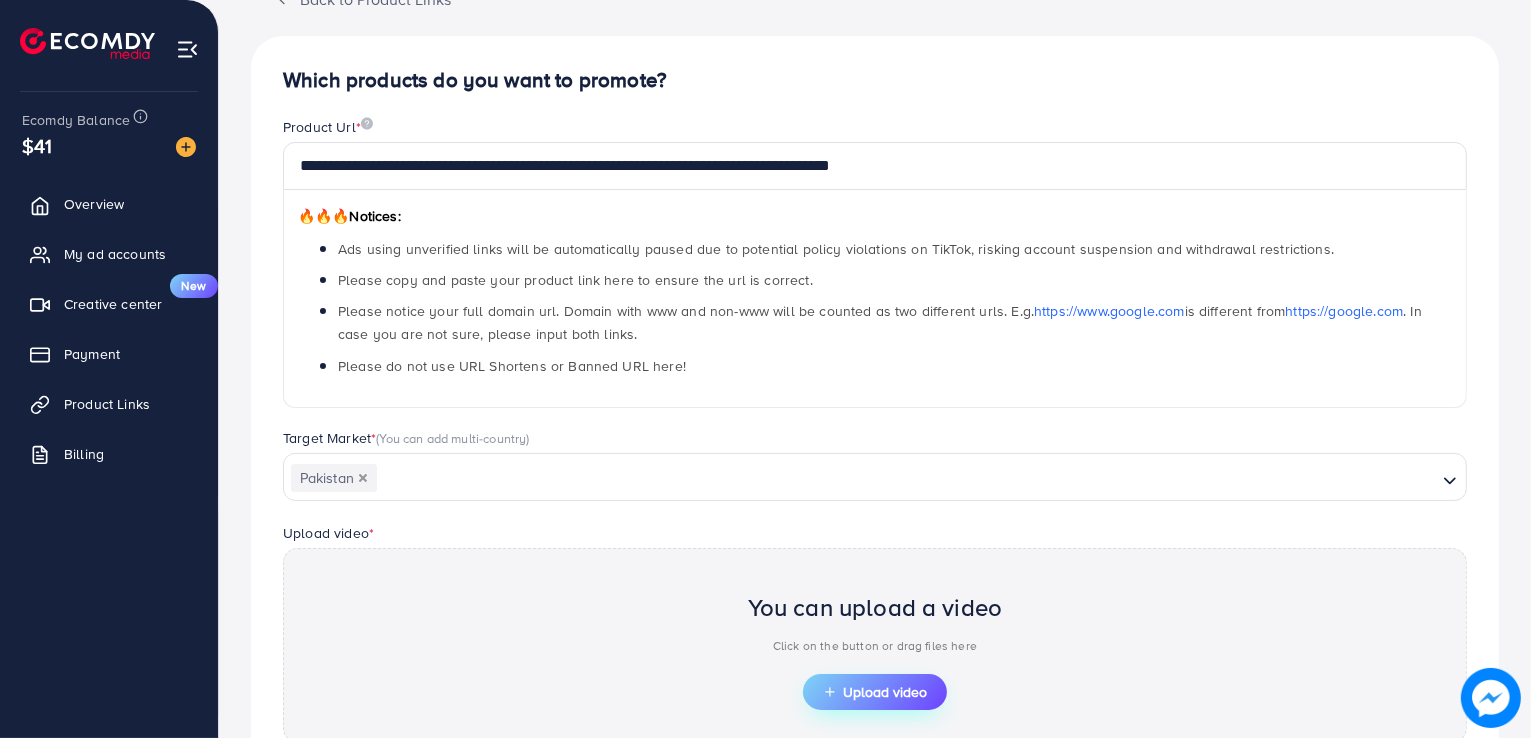 click on "Upload video" at bounding box center (875, 692) 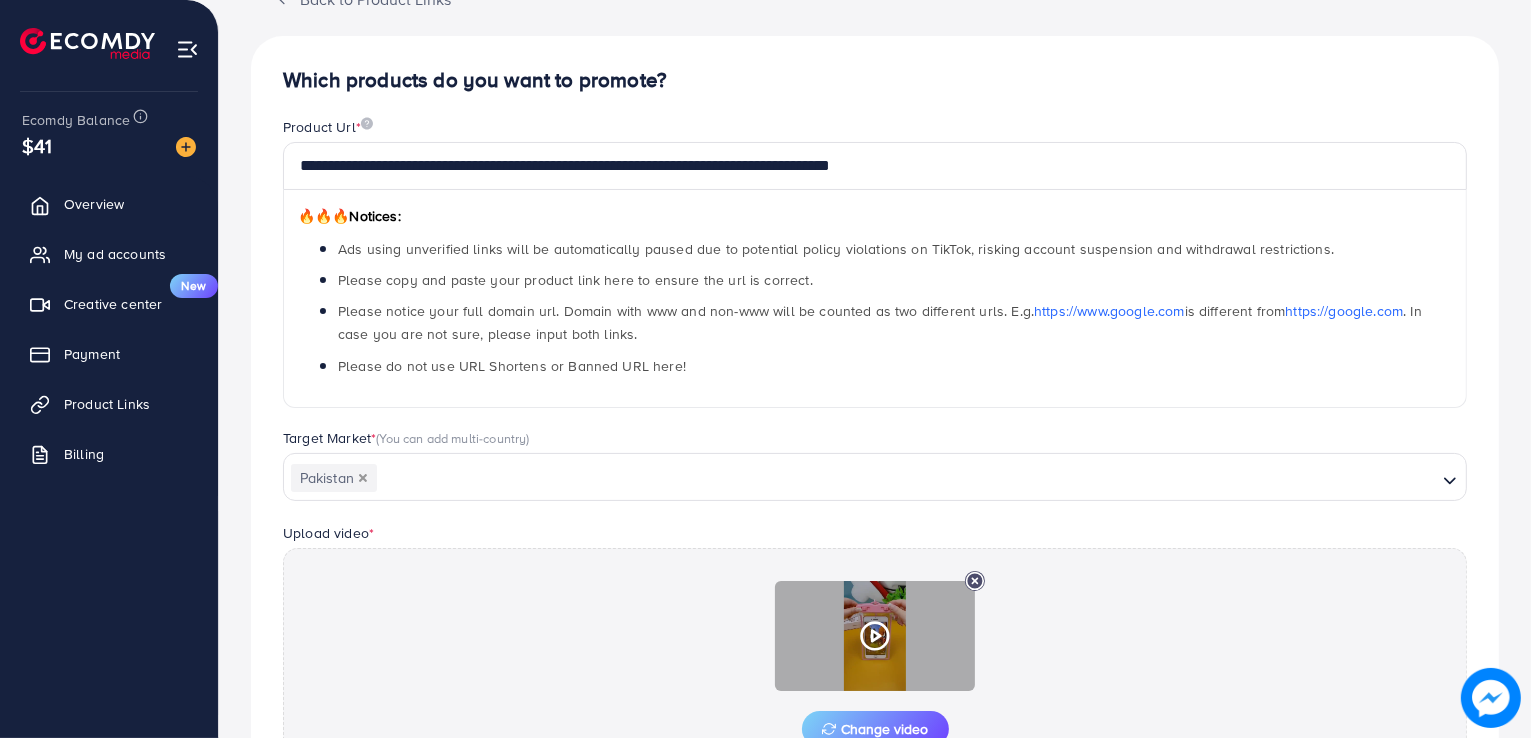 scroll, scrollTop: 399, scrollLeft: 0, axis: vertical 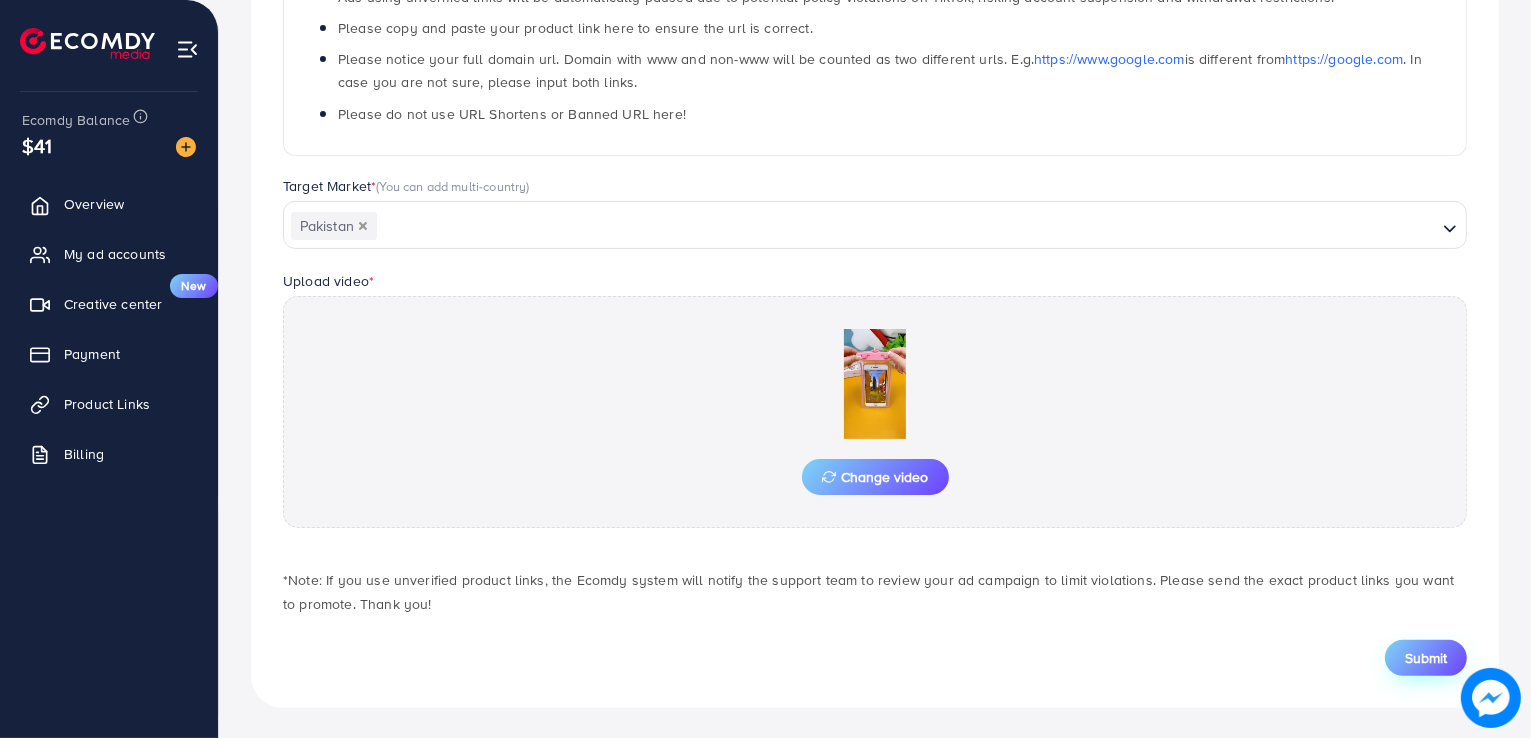 click on "Submit" at bounding box center (1426, 658) 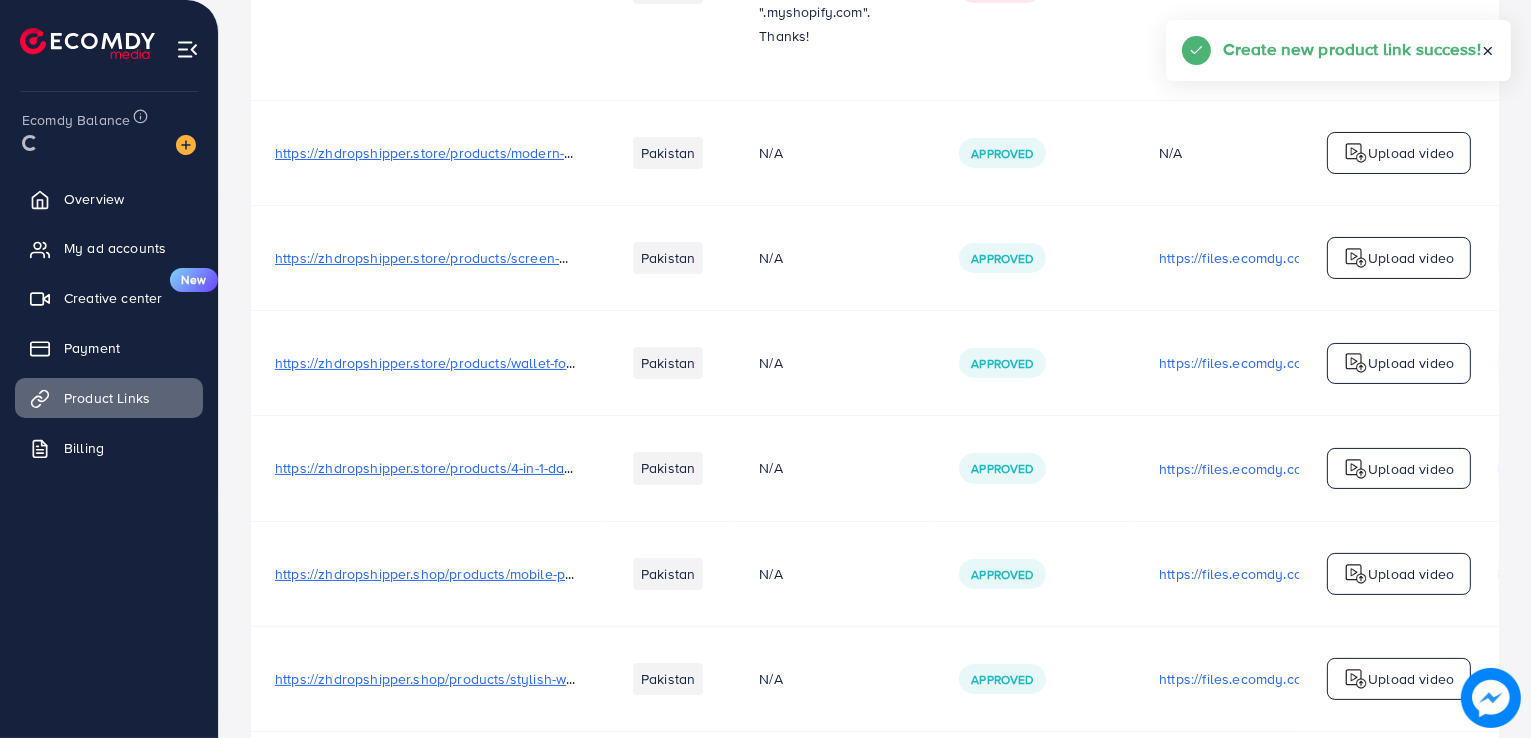 scroll, scrollTop: 0, scrollLeft: 0, axis: both 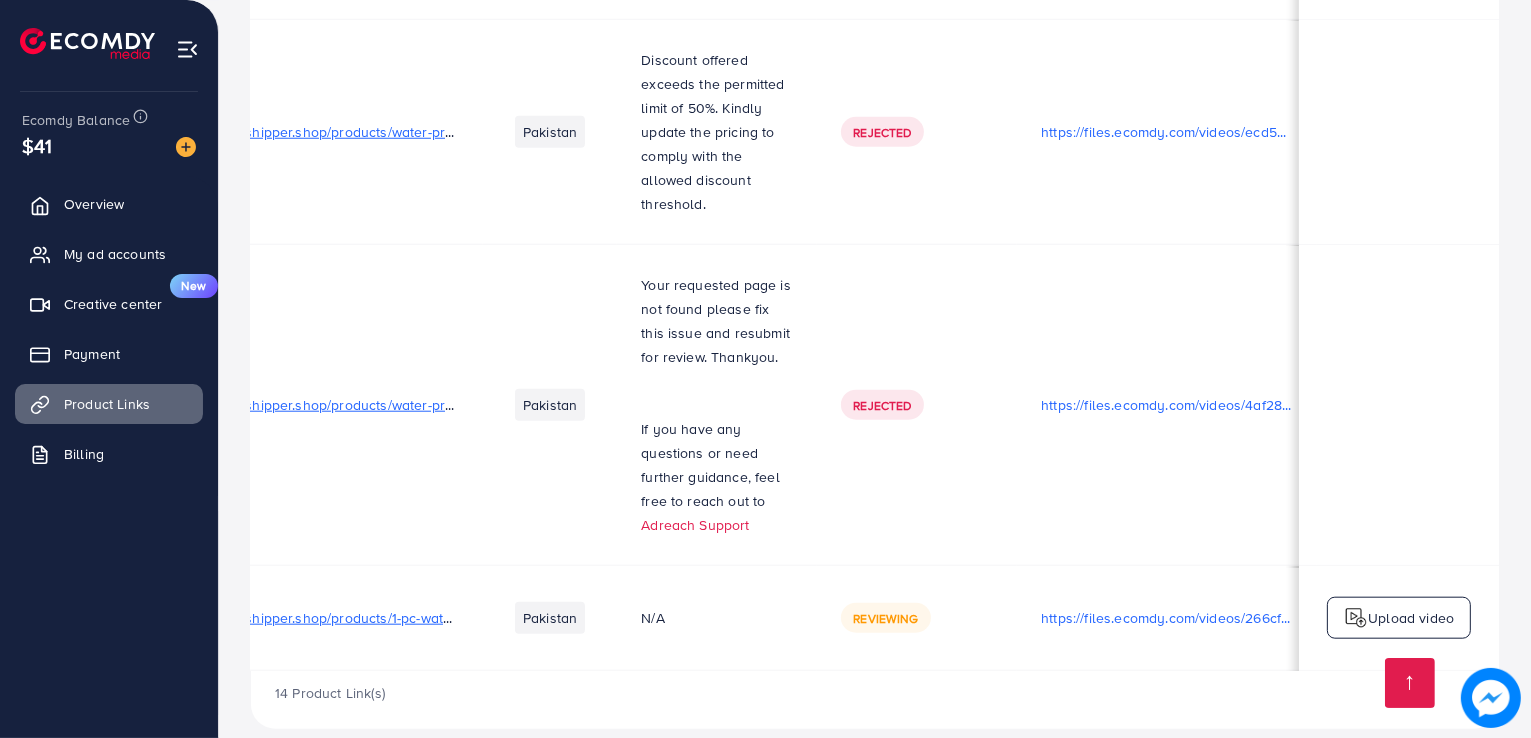 click at bounding box center (1491, 698) 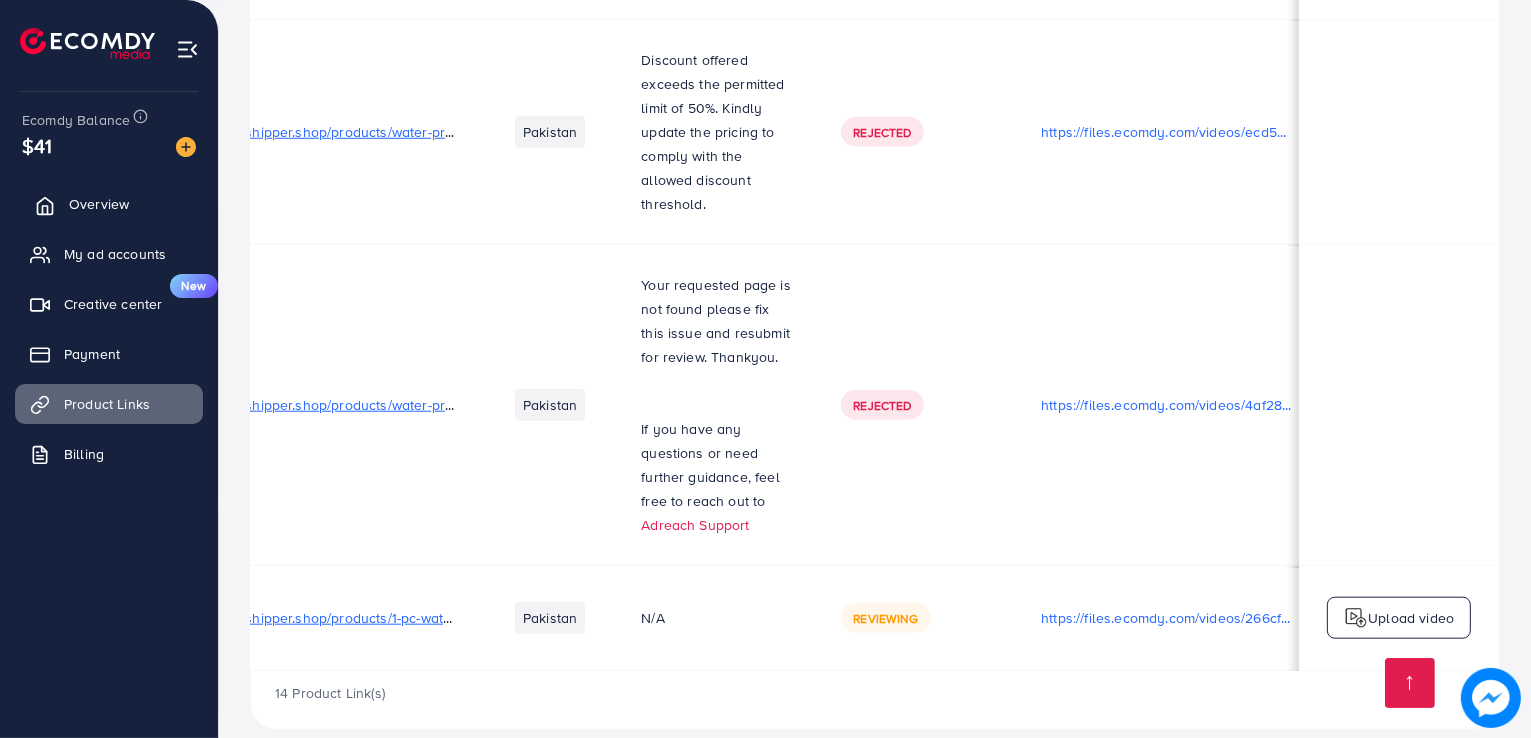 click on "Overview" at bounding box center [99, 204] 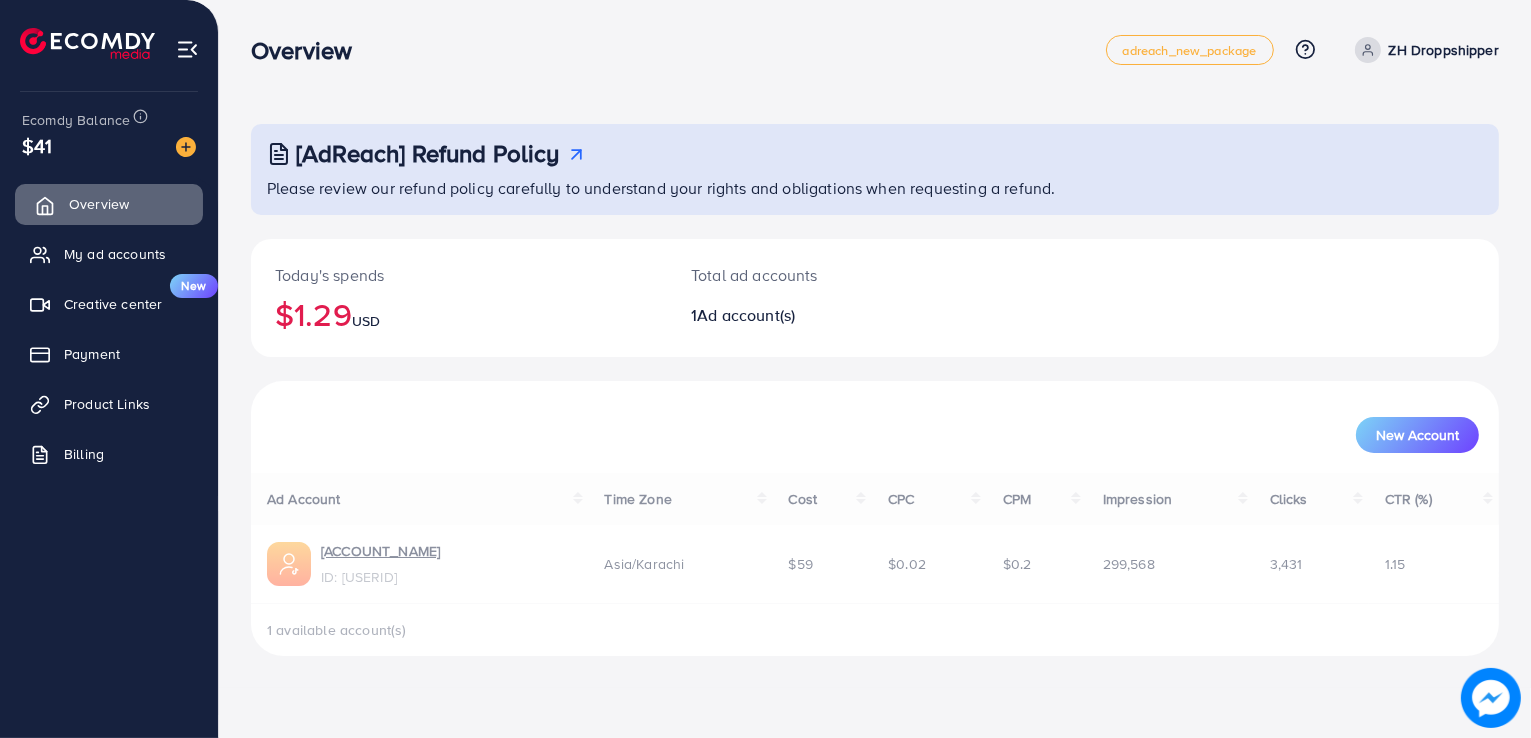 scroll, scrollTop: 0, scrollLeft: 0, axis: both 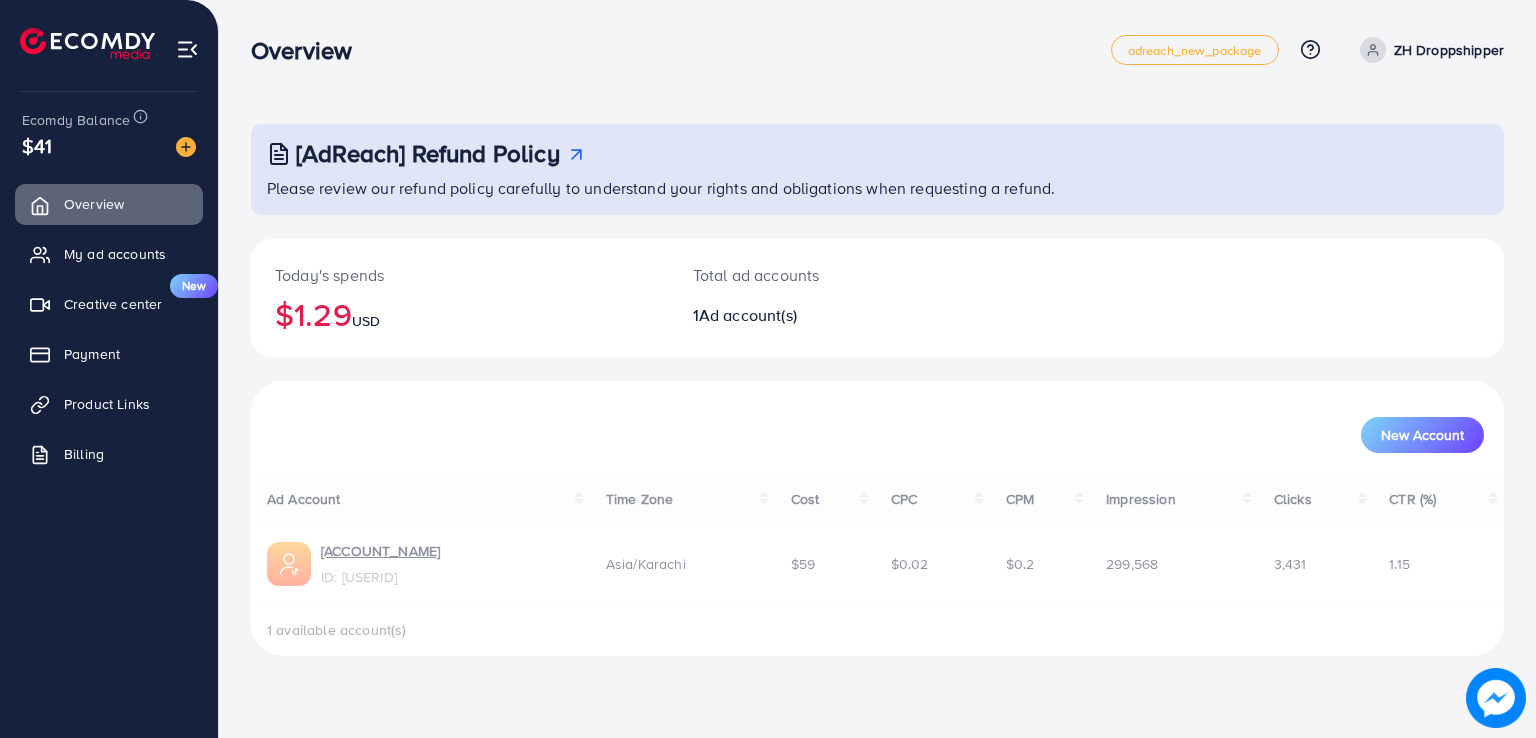 click 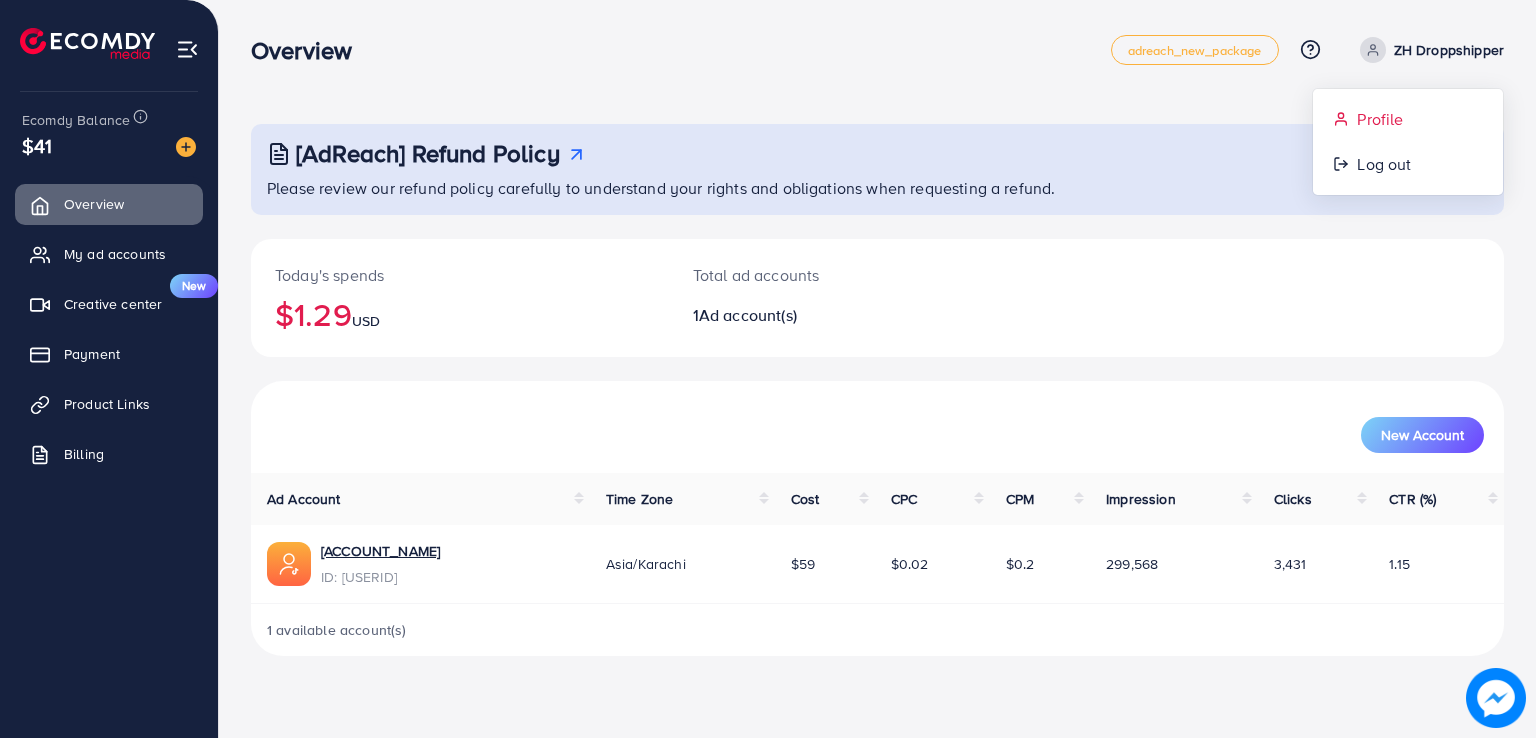 click on "Profile" at bounding box center (1380, 119) 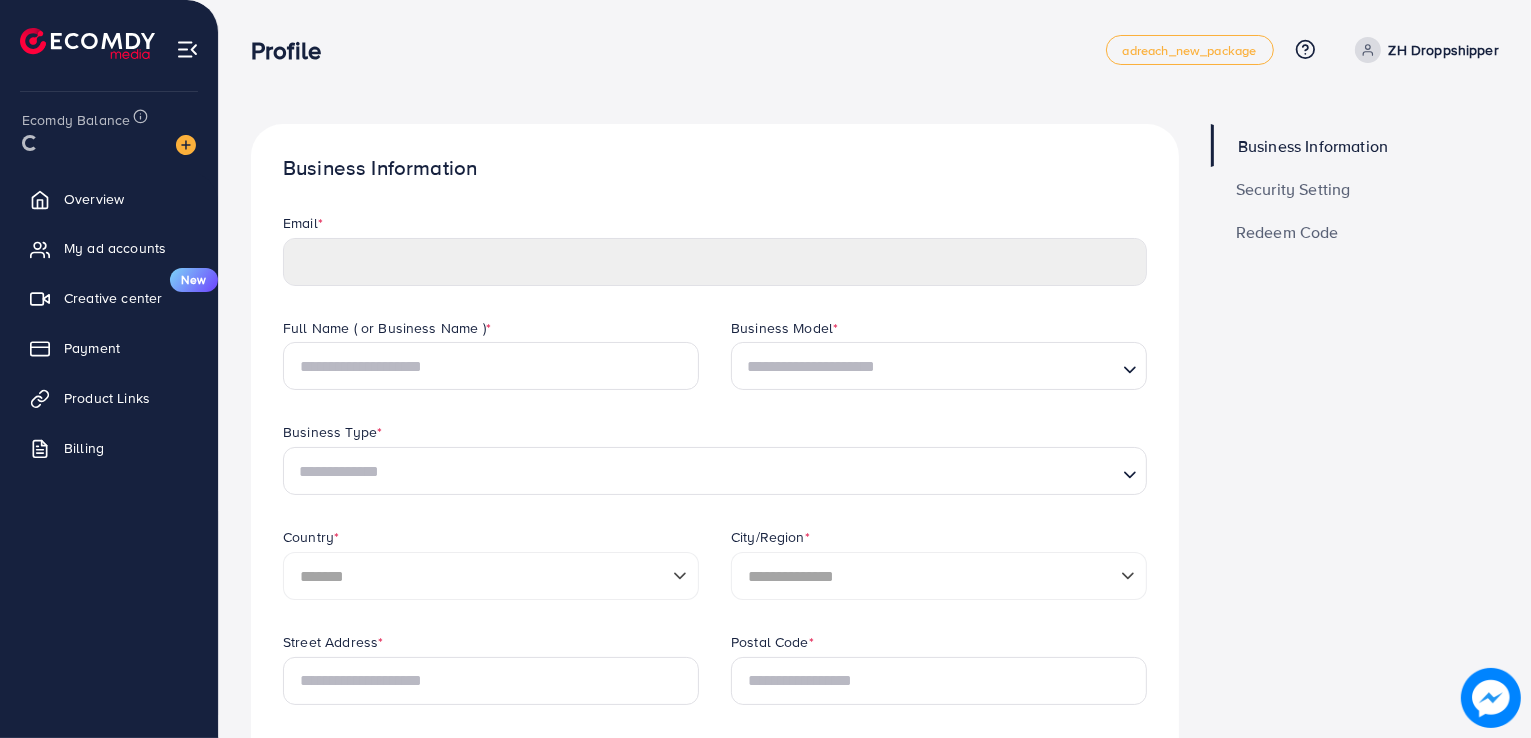 type on "**********" 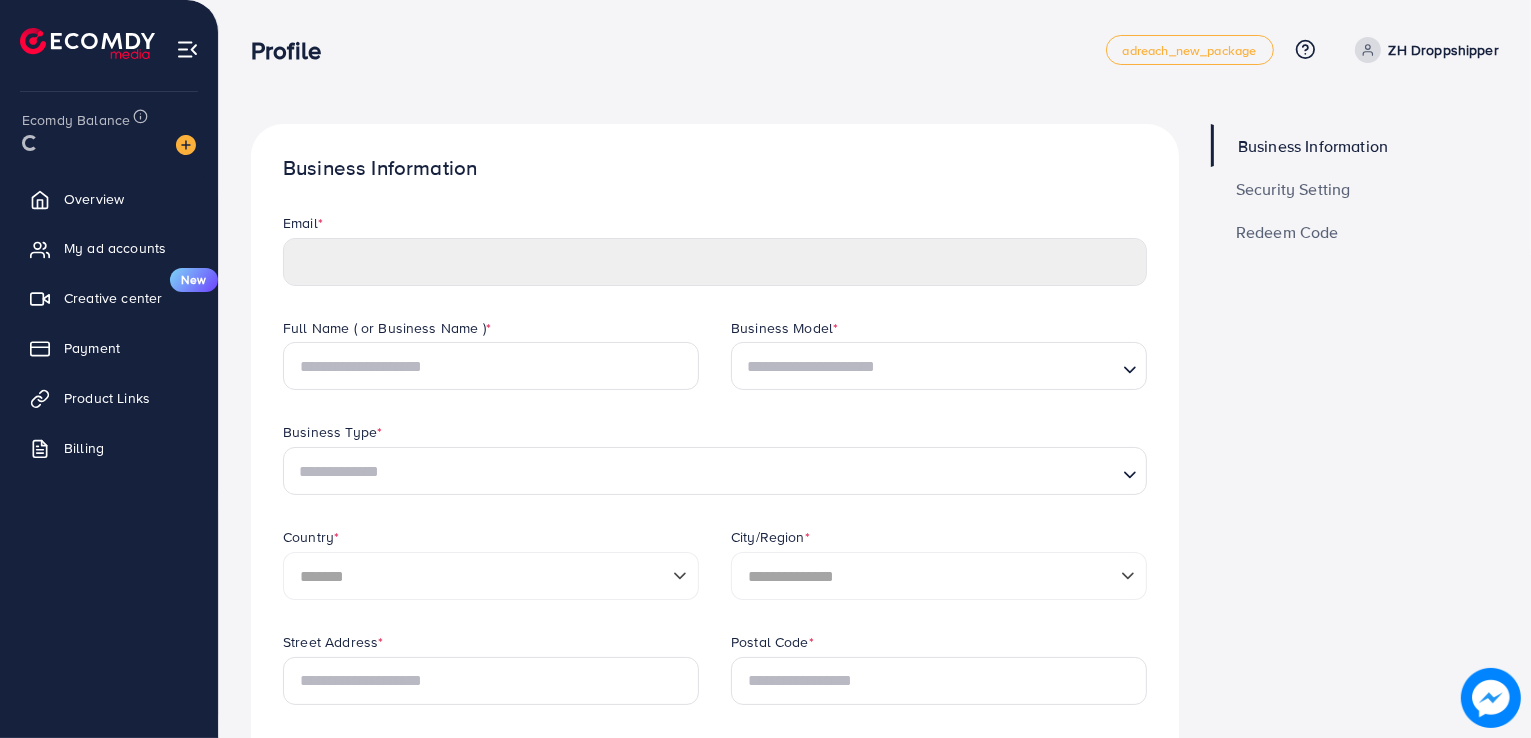 type on "**********" 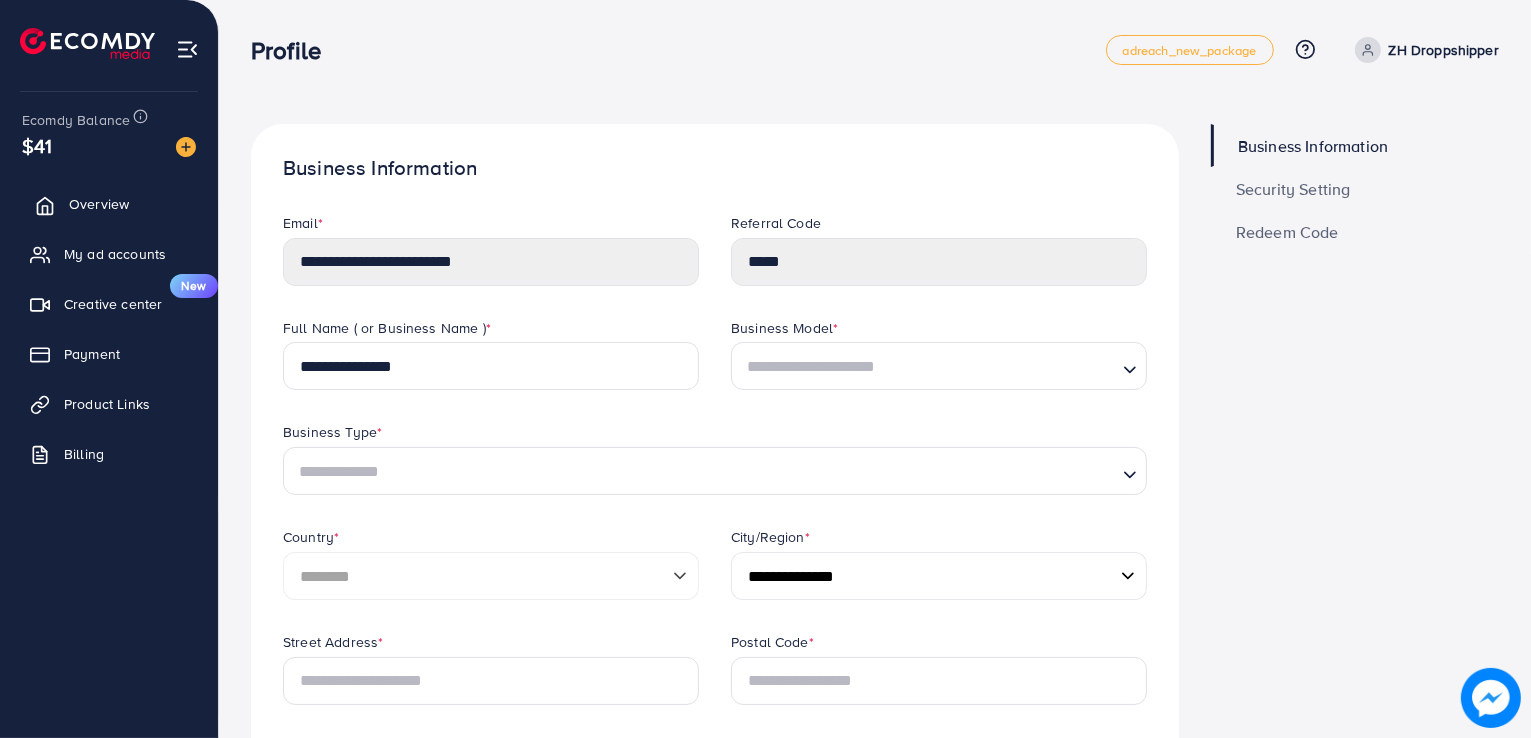 click on "Overview" at bounding box center (109, 204) 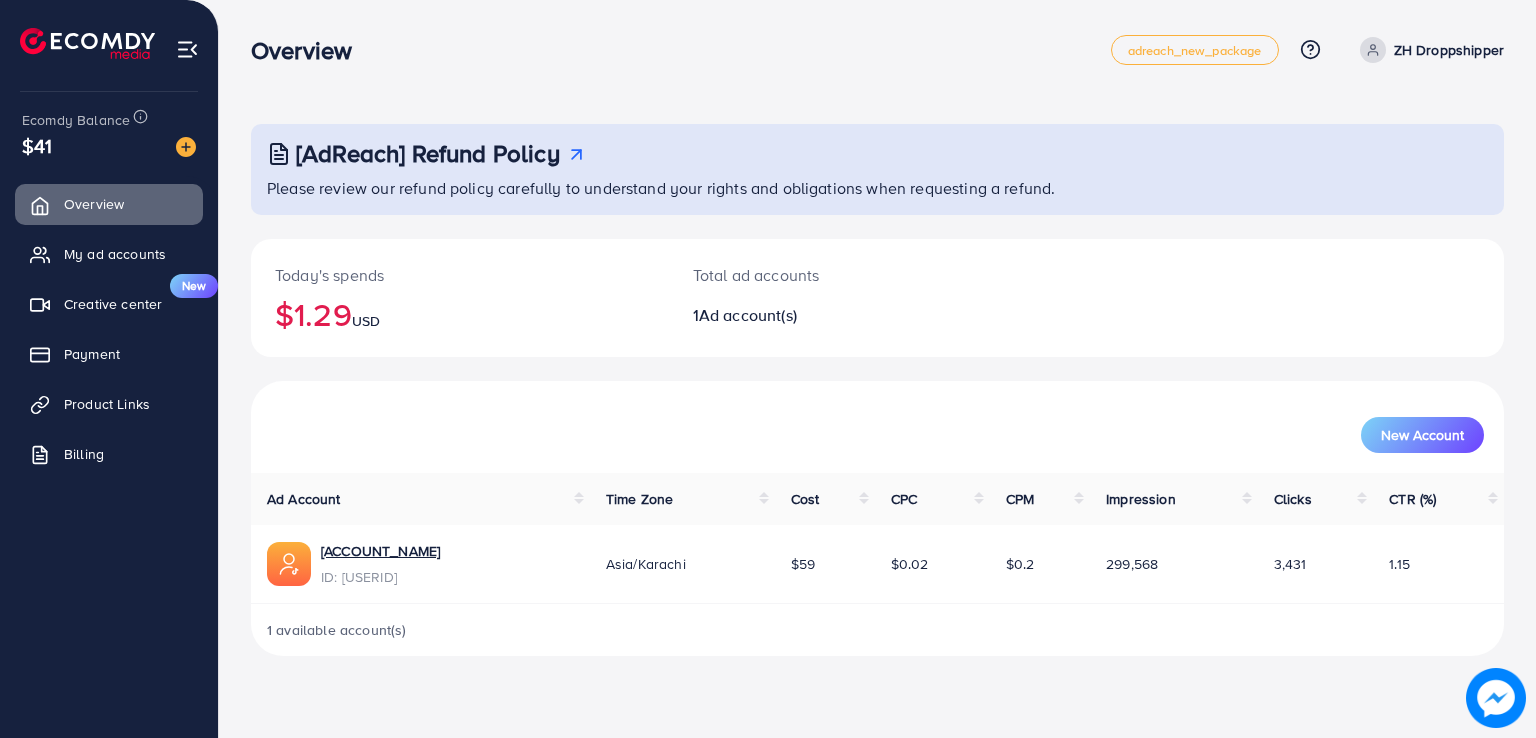 click on "[ACCOUNT_NAME]  ID: [USERID]" at bounding box center [380, 564] 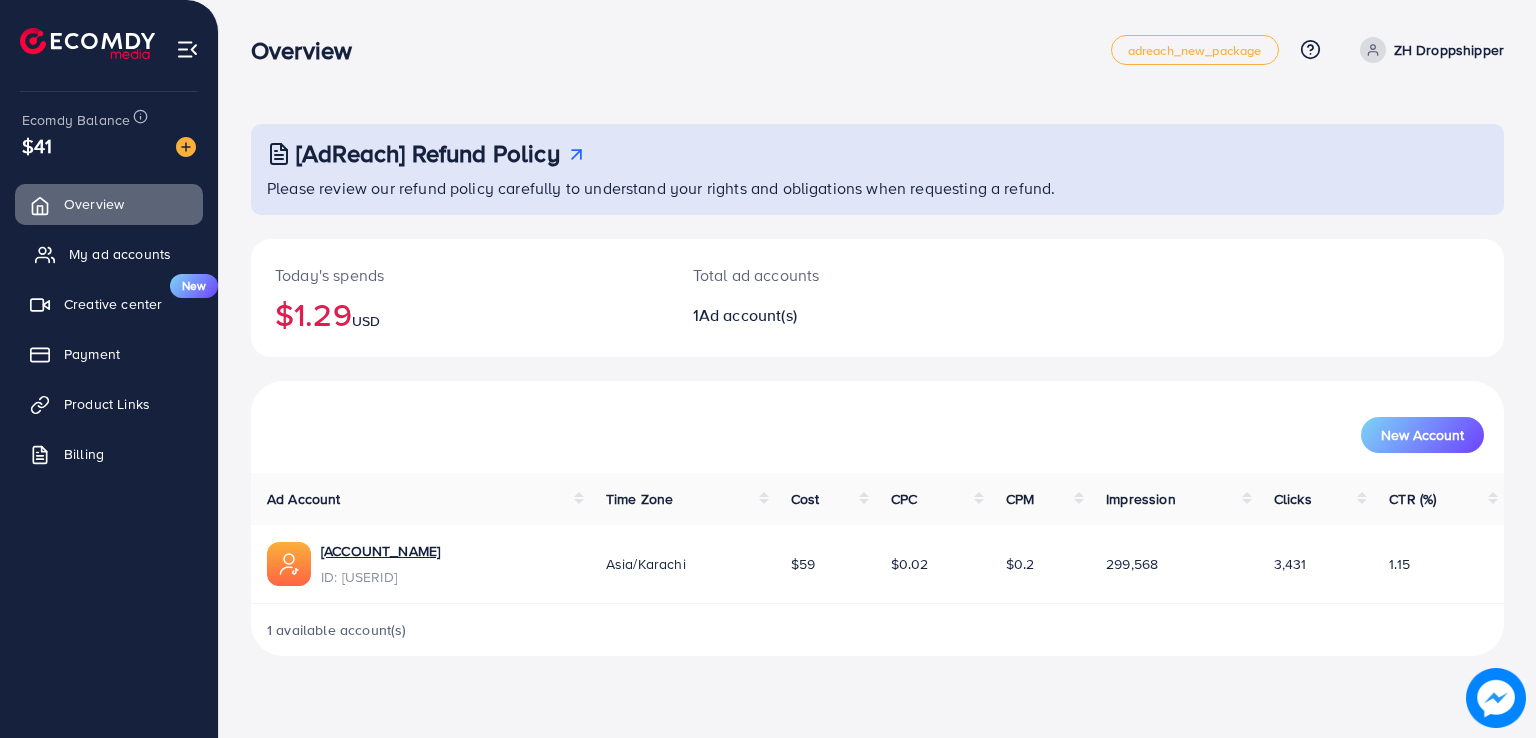 click on "My ad accounts" at bounding box center (120, 254) 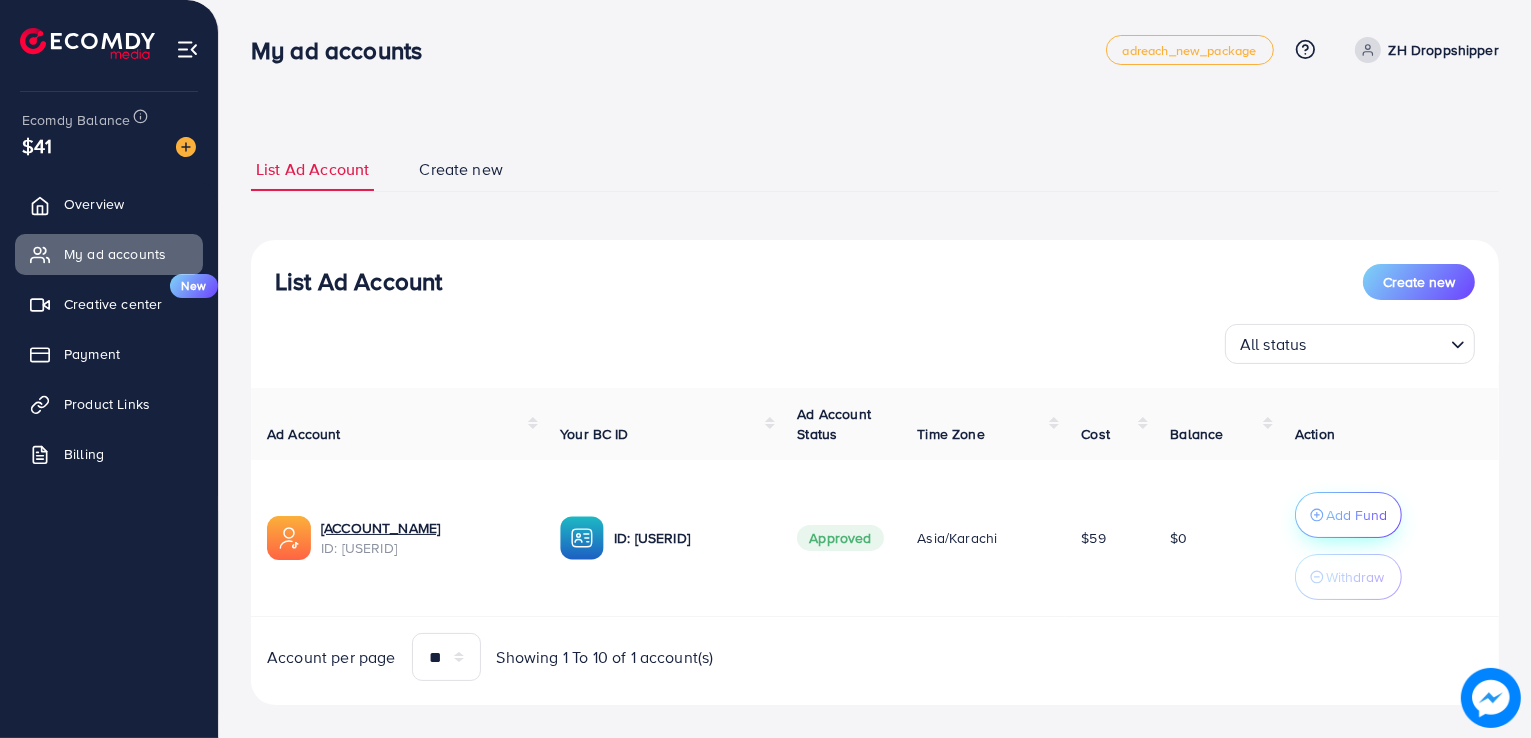 click on "Add Fund" at bounding box center [1356, 515] 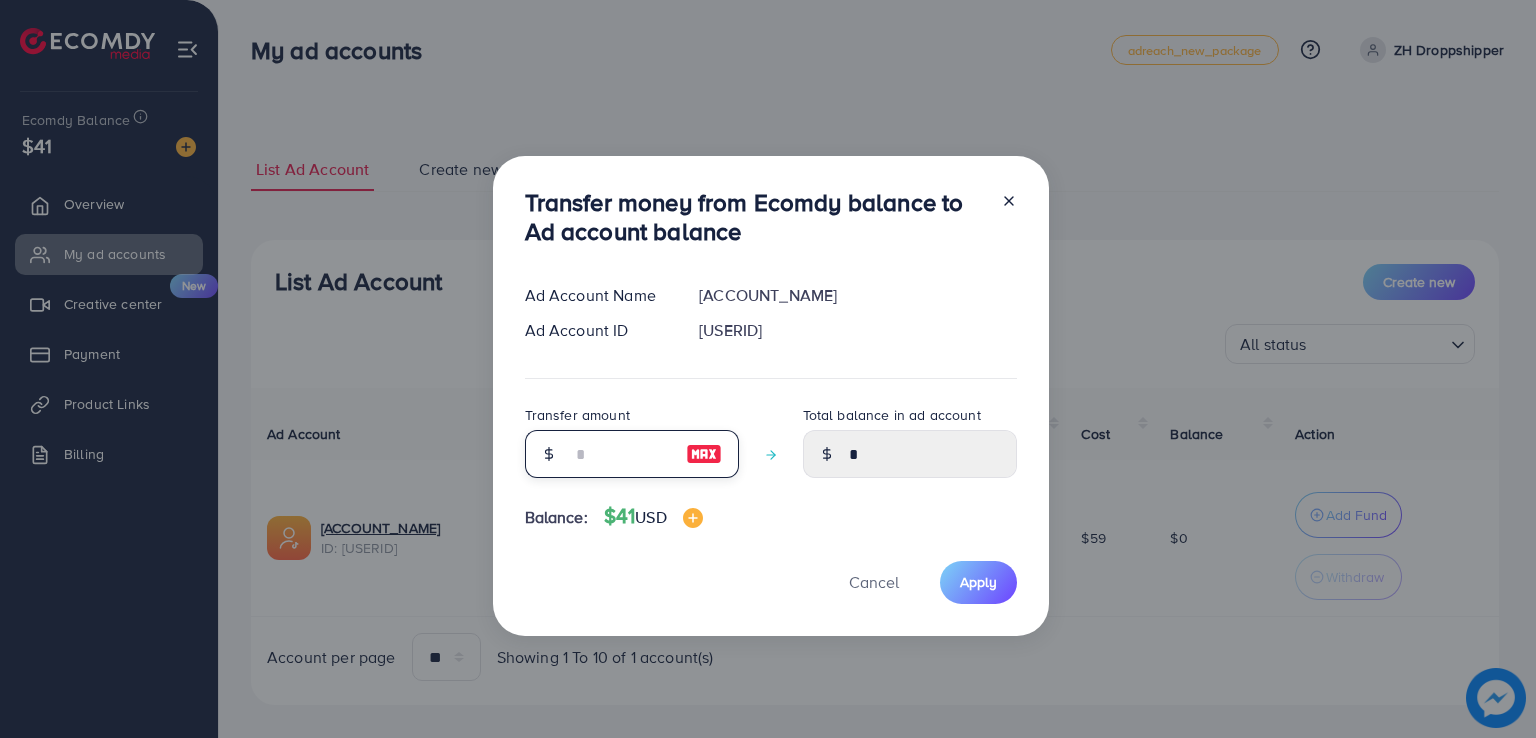 click at bounding box center (621, 454) 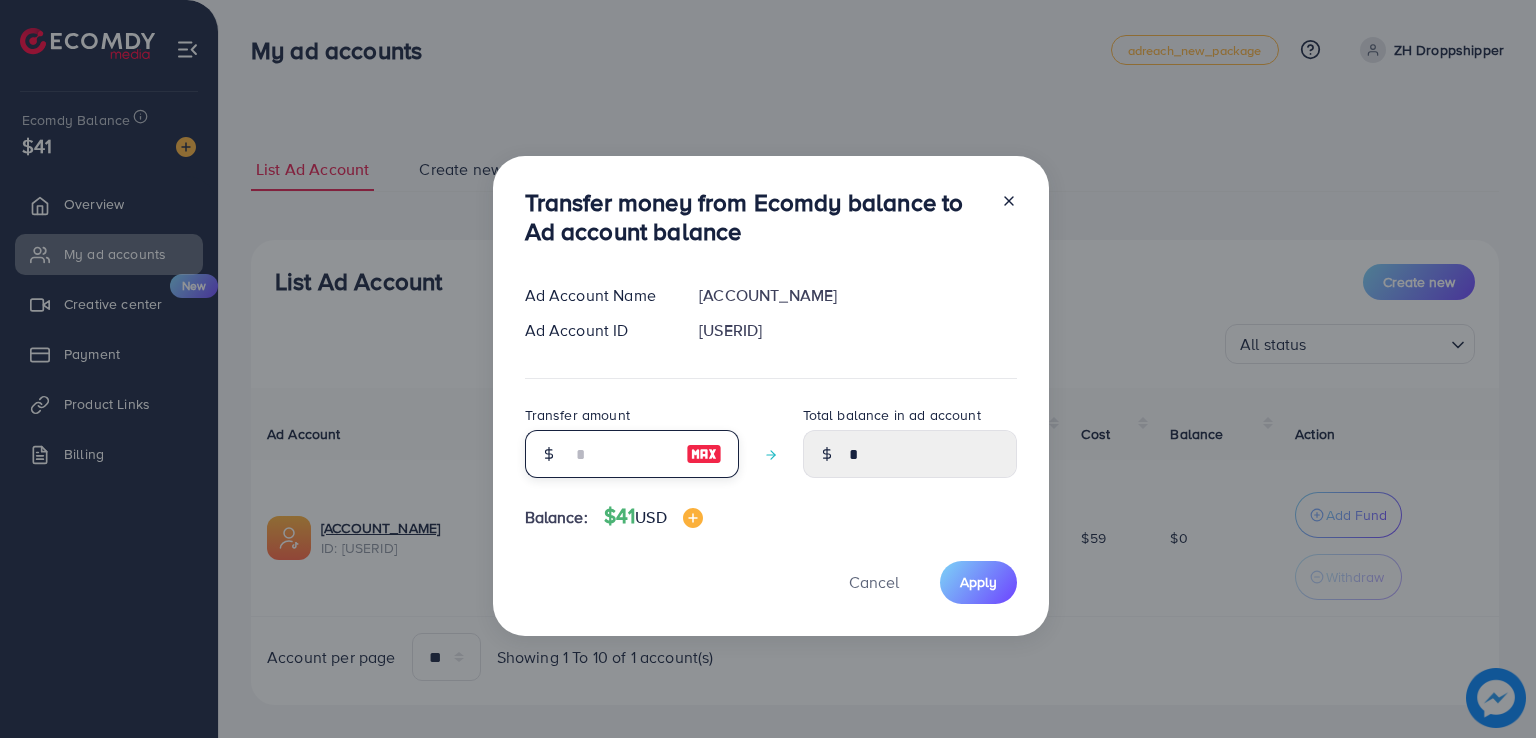 type on "*" 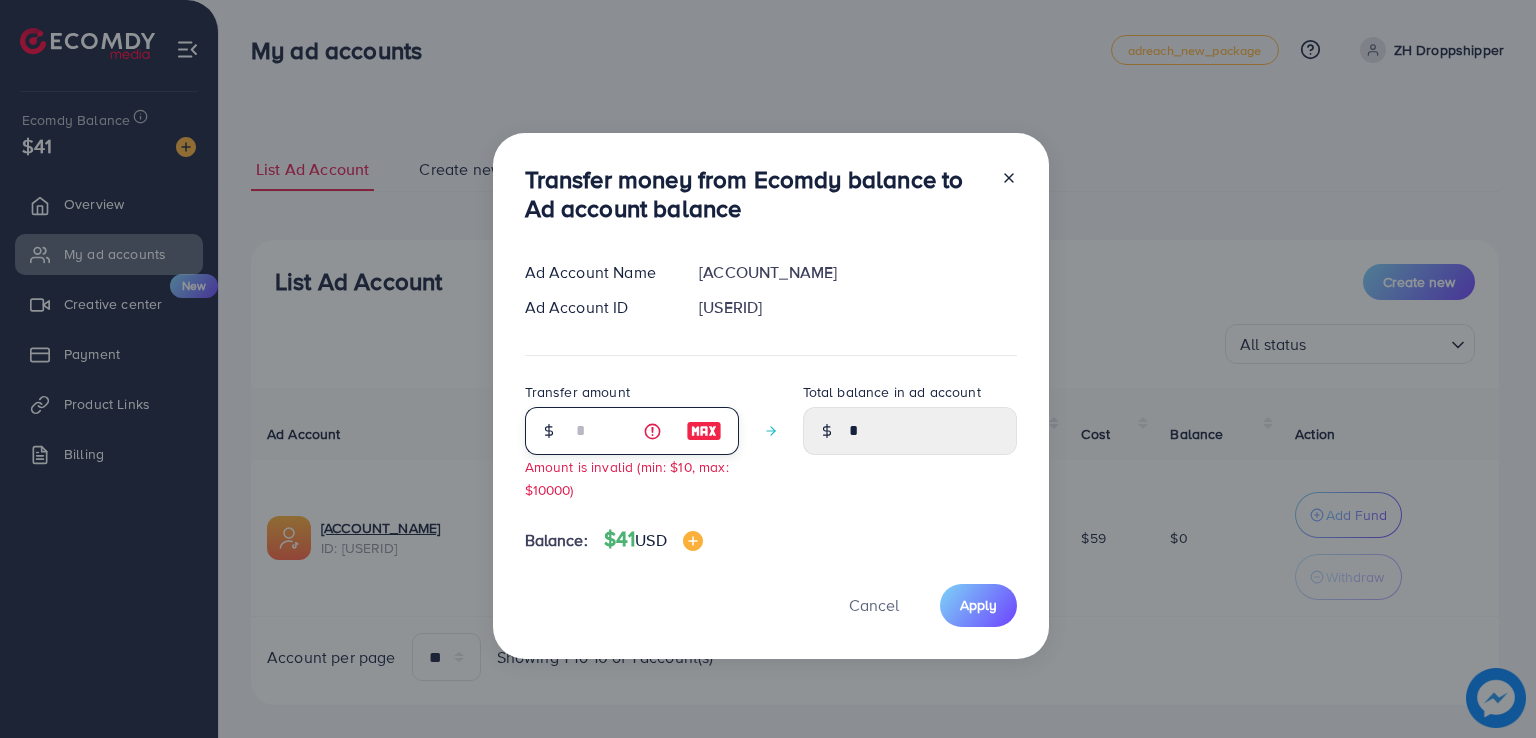 type on "****" 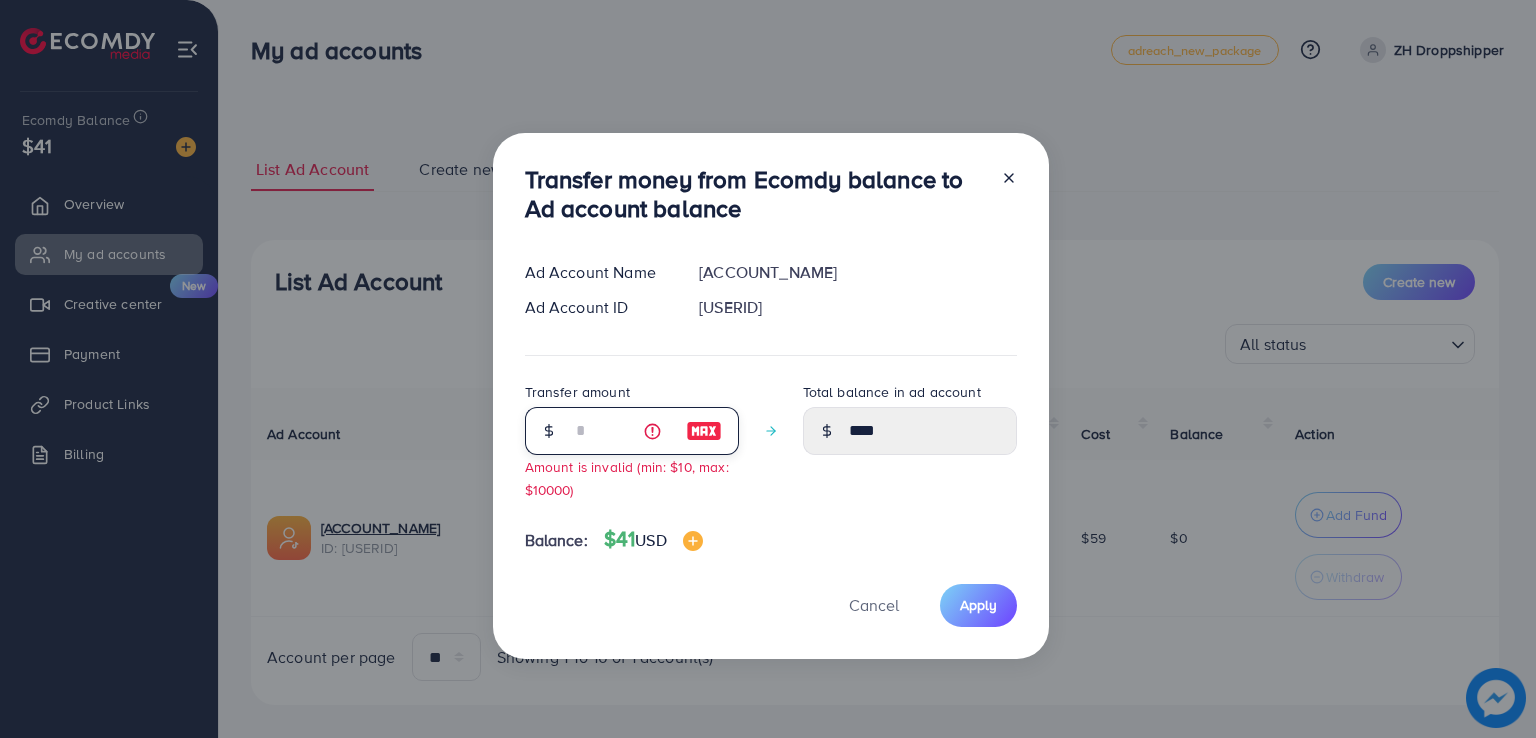 type on "**" 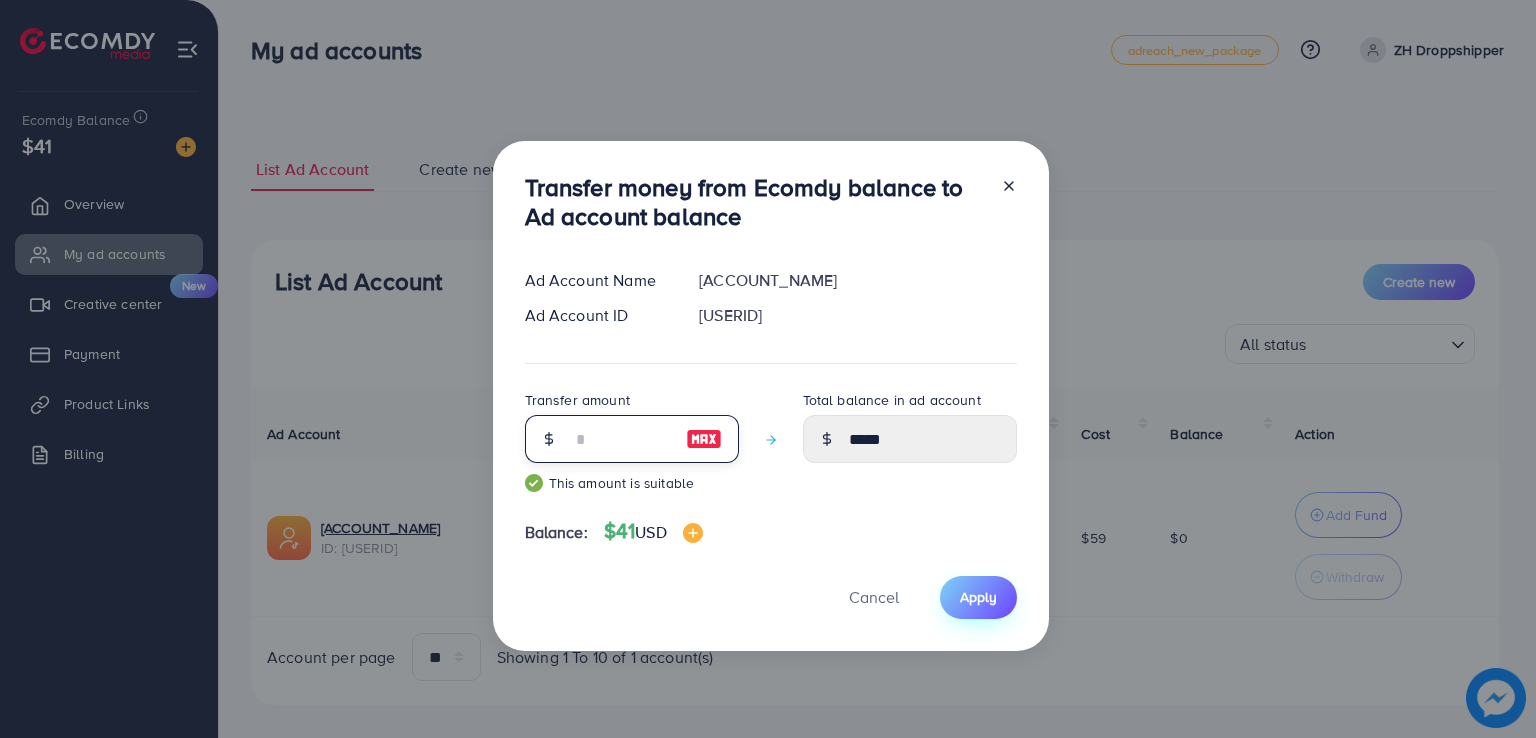 type on "**" 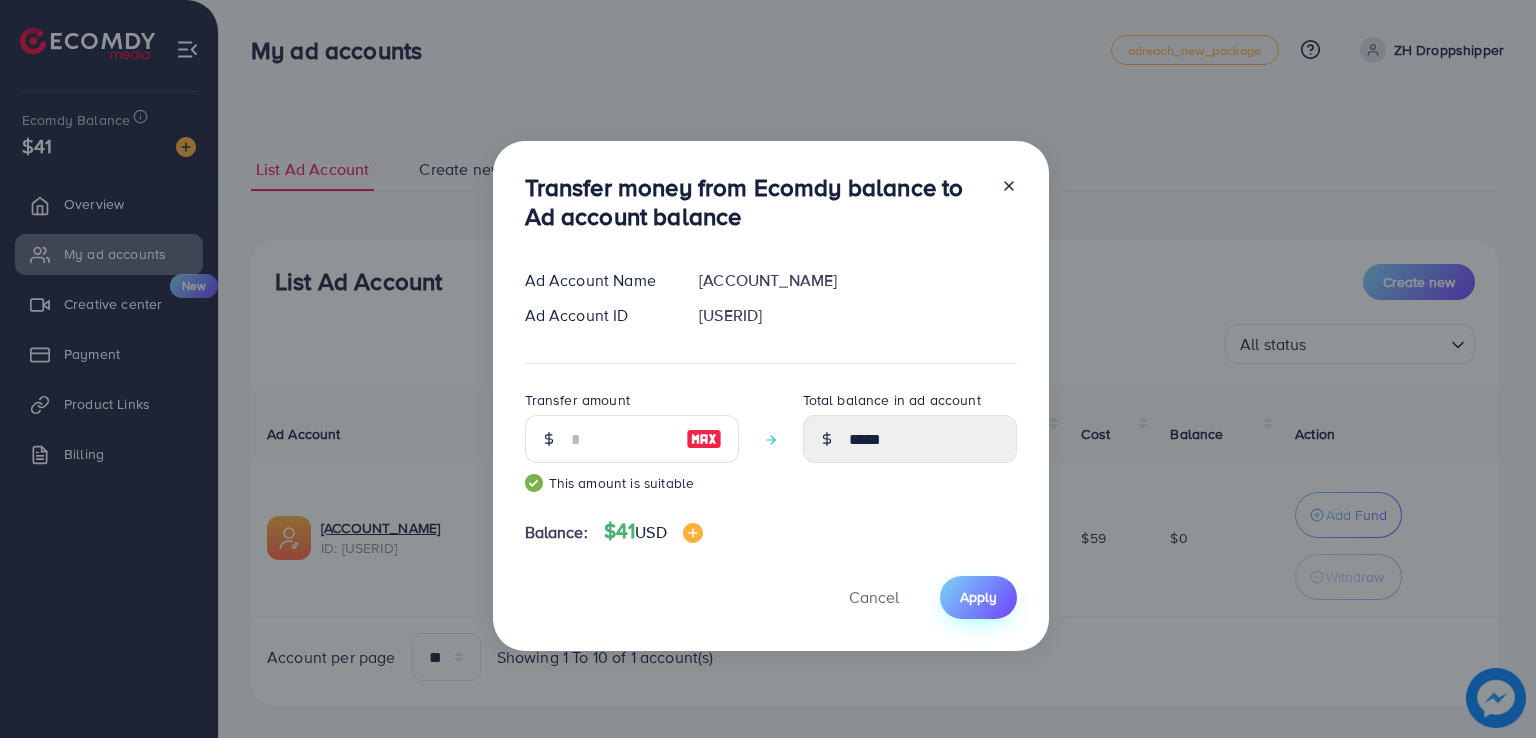 click on "Apply" at bounding box center [978, 597] 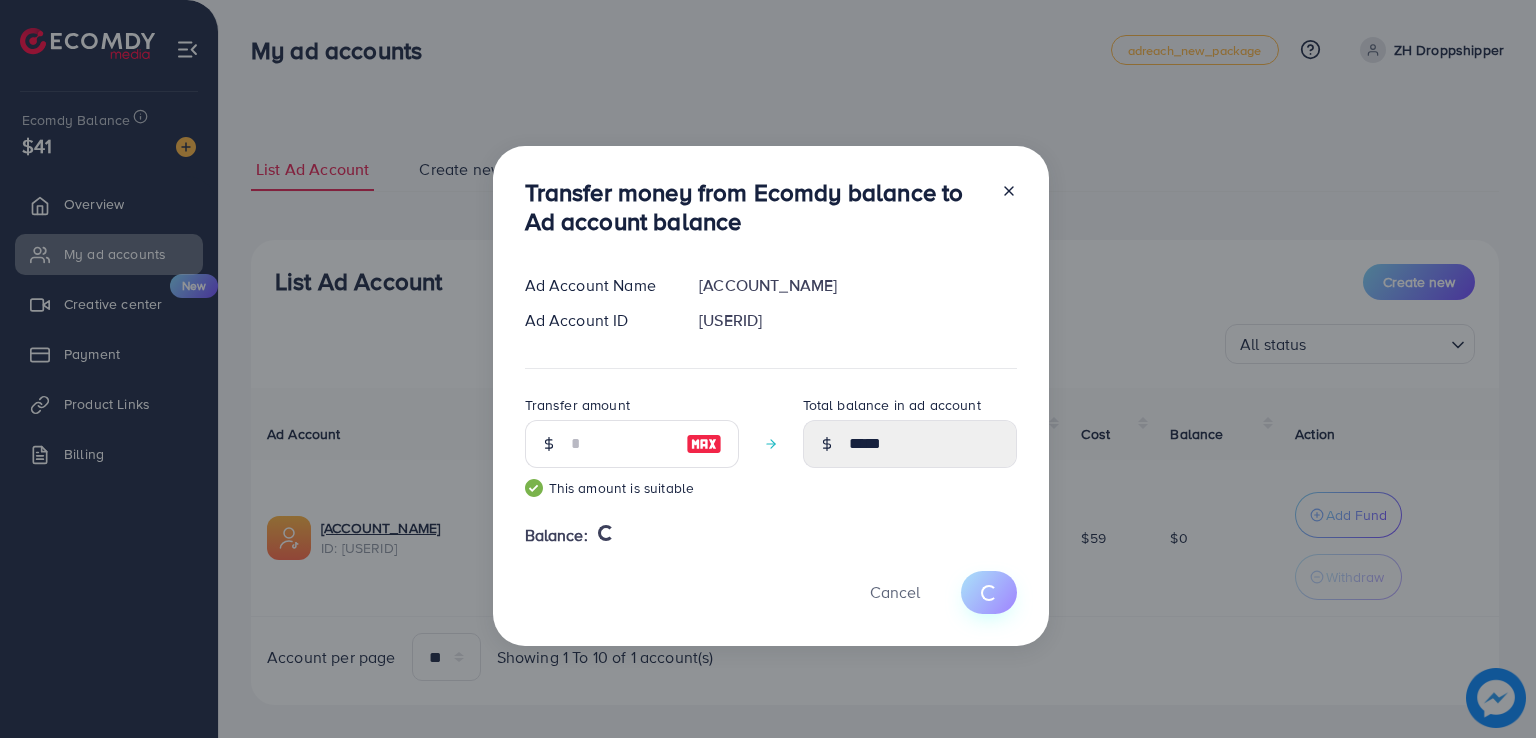 type 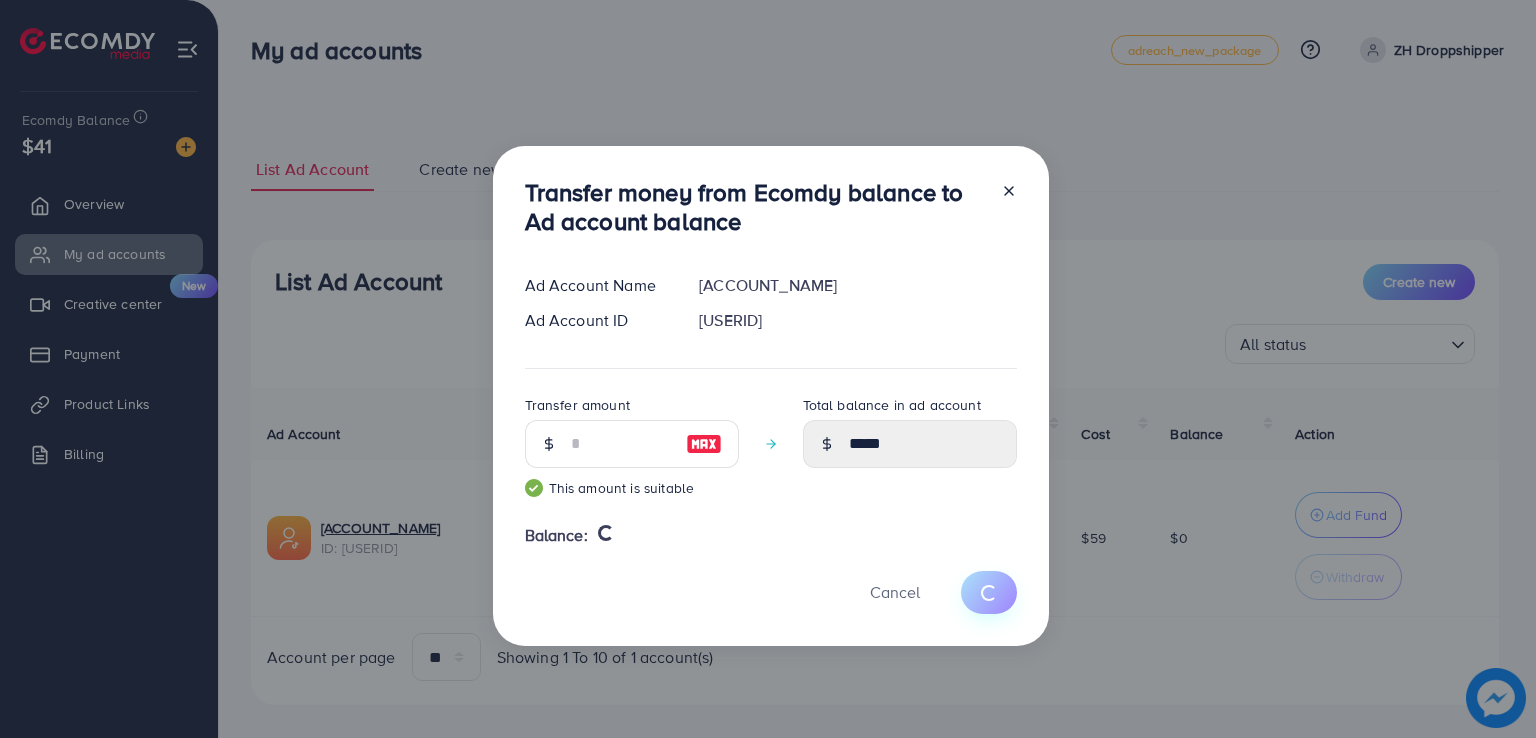 type on "*" 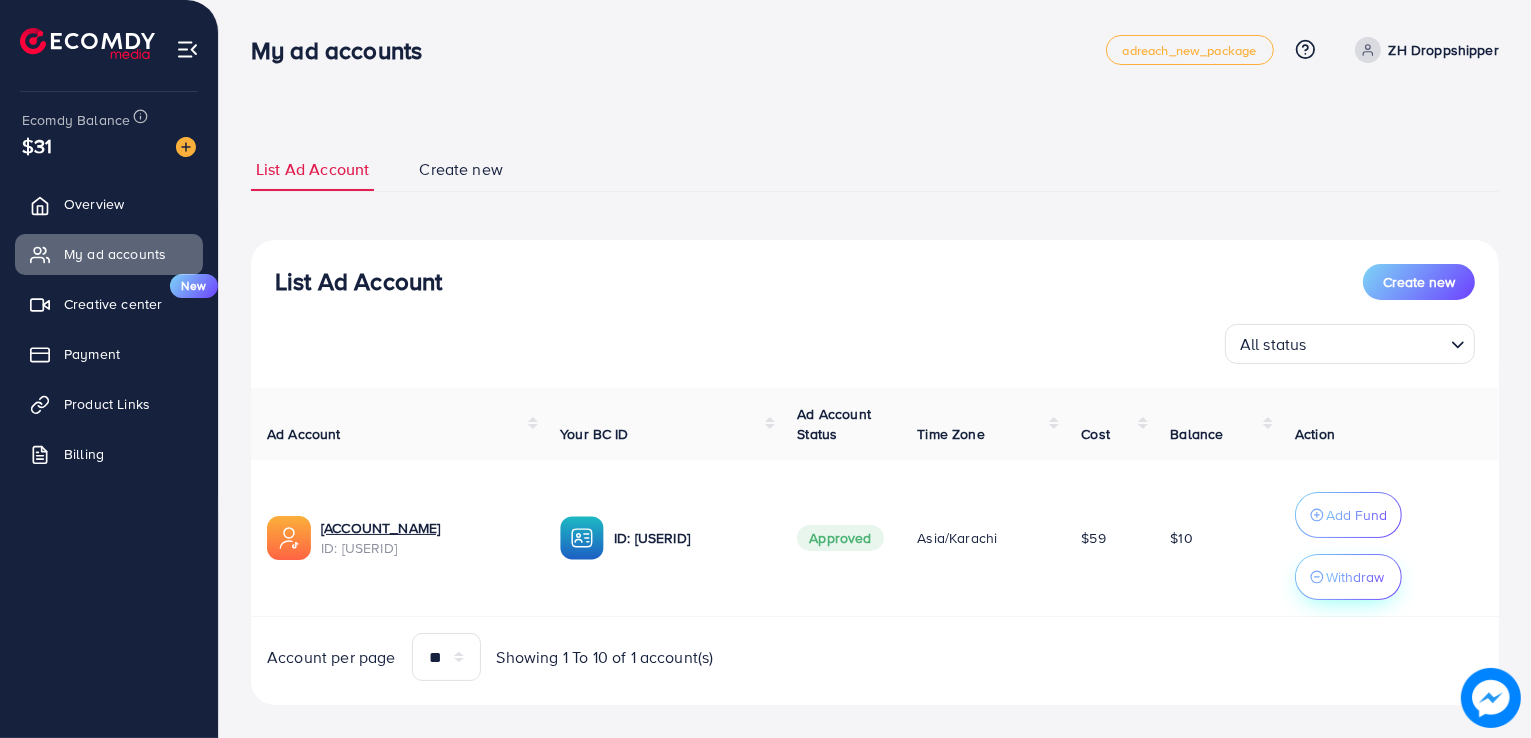 click on "Withdraw" at bounding box center [1355, 577] 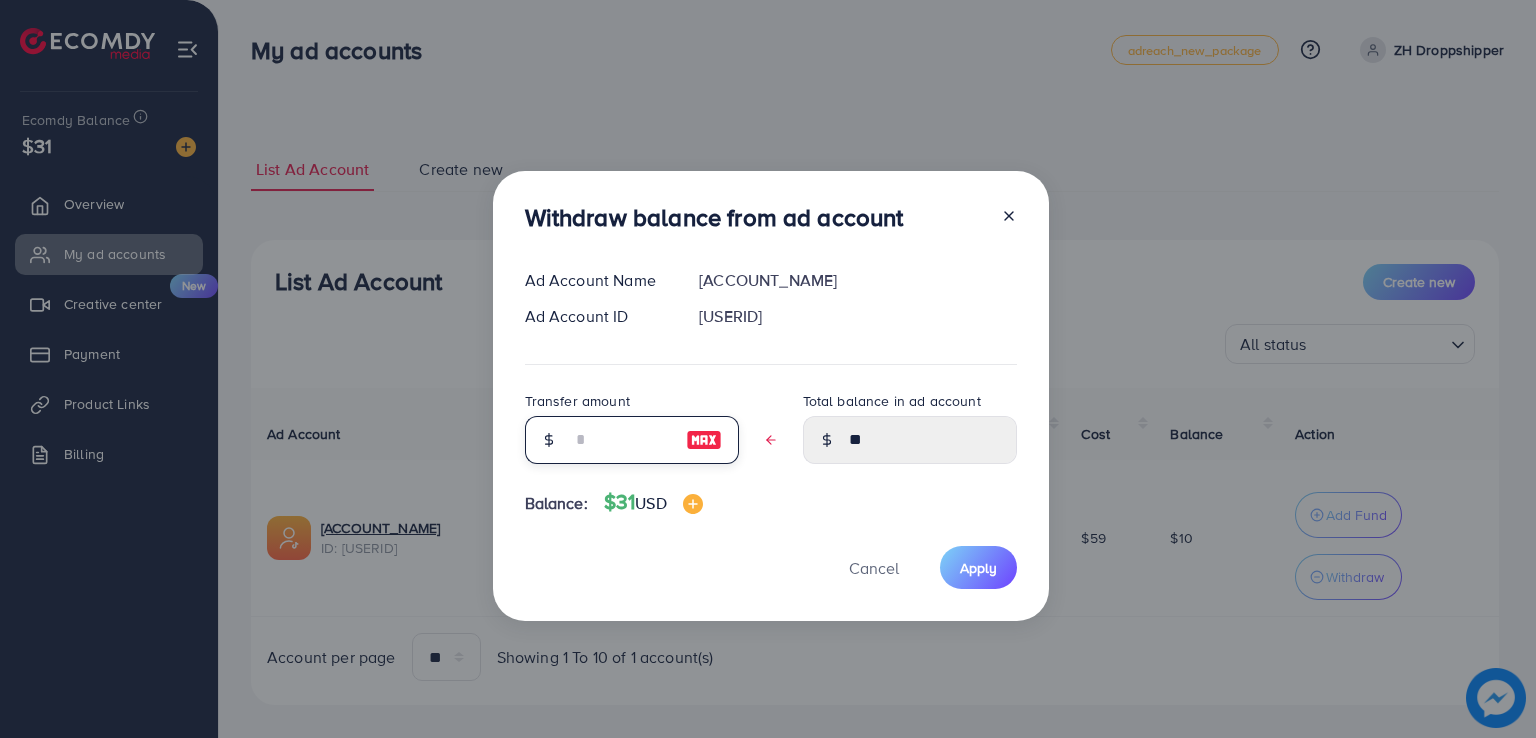click at bounding box center [621, 440] 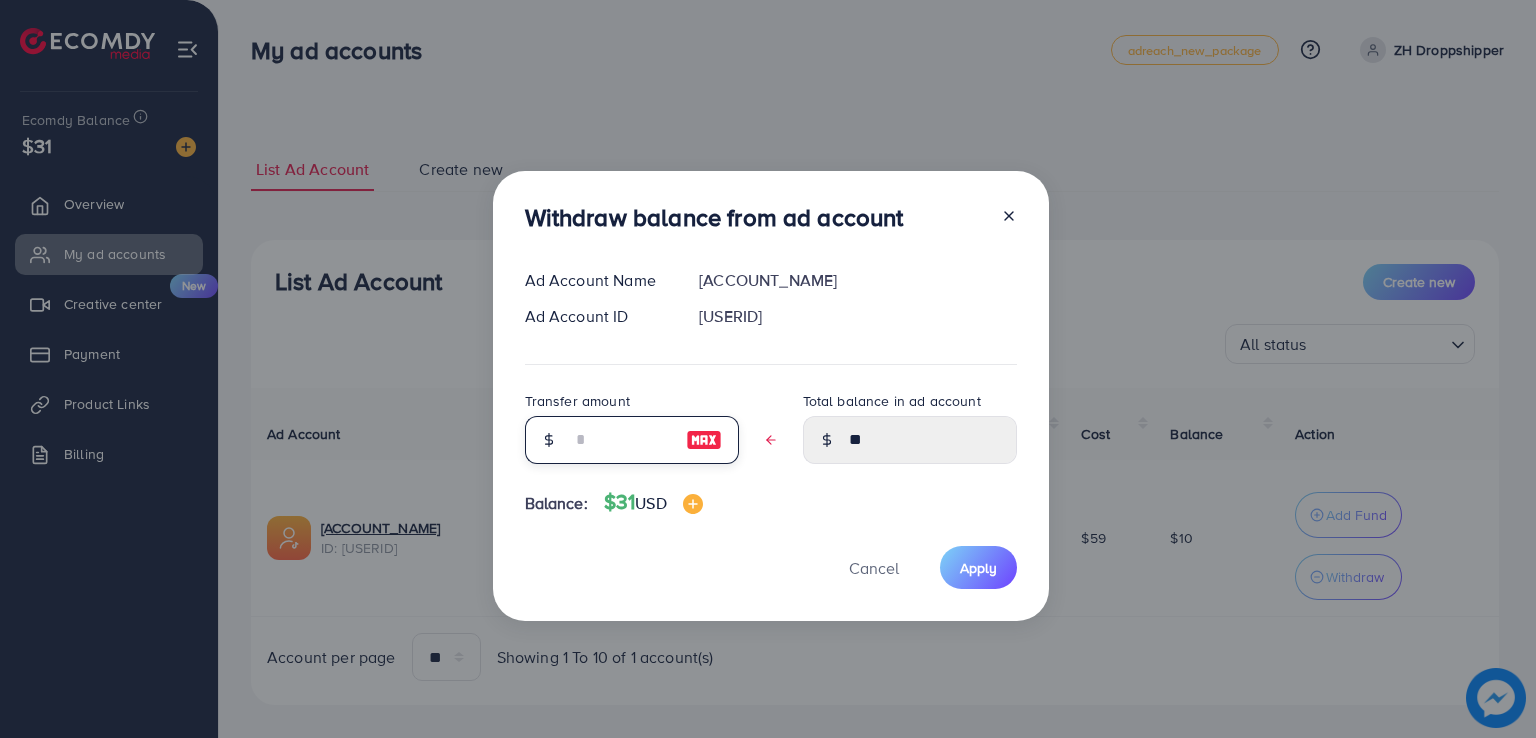 type on "*" 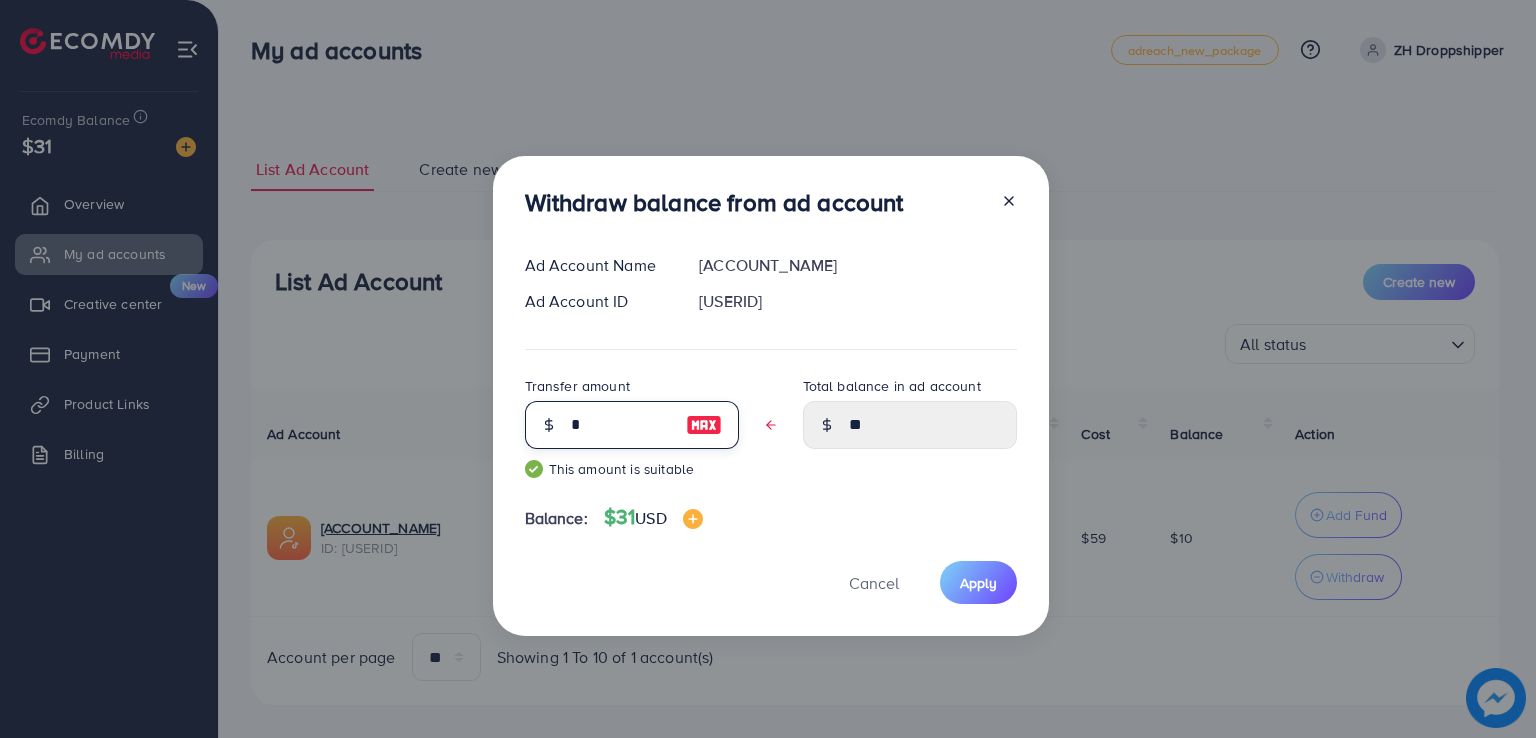 type on "****" 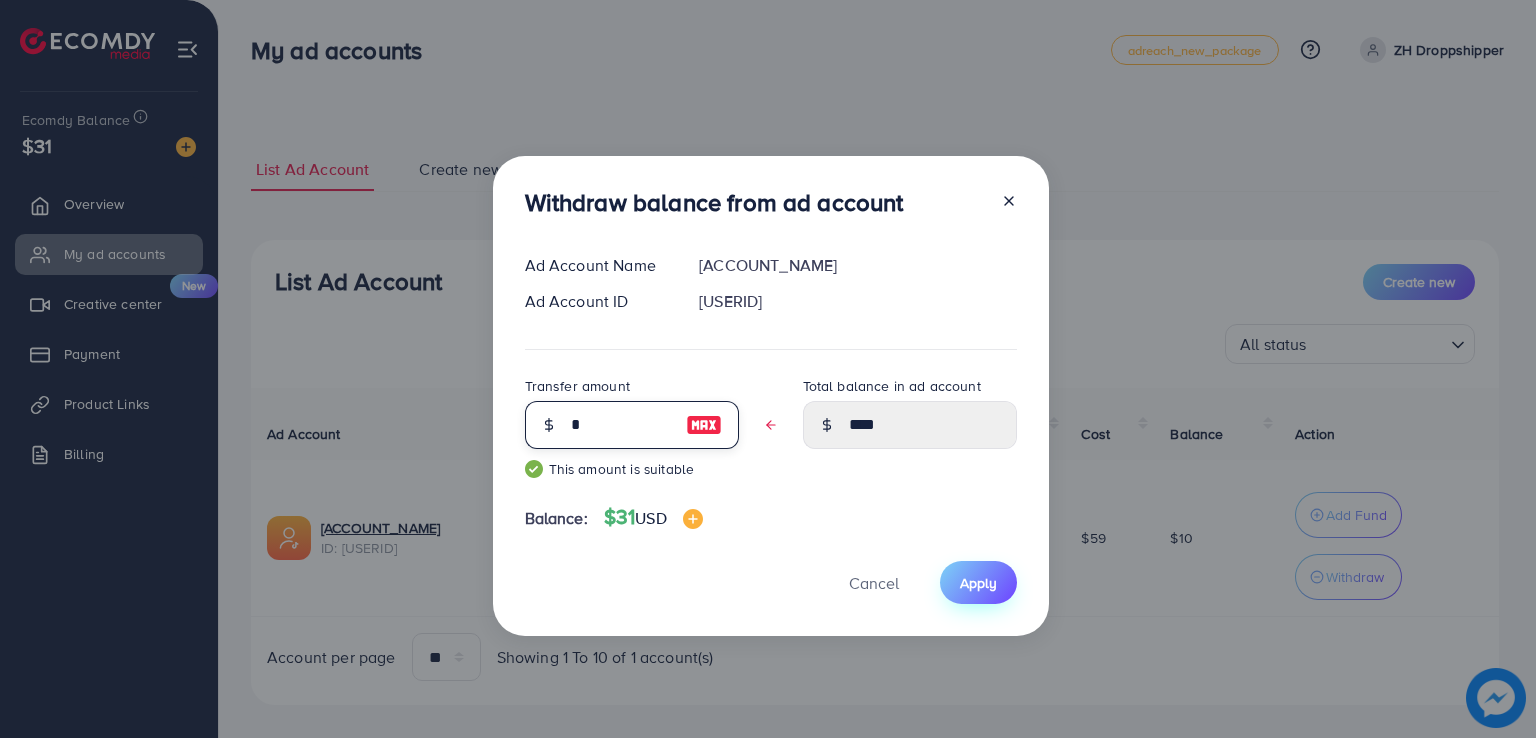 type on "*" 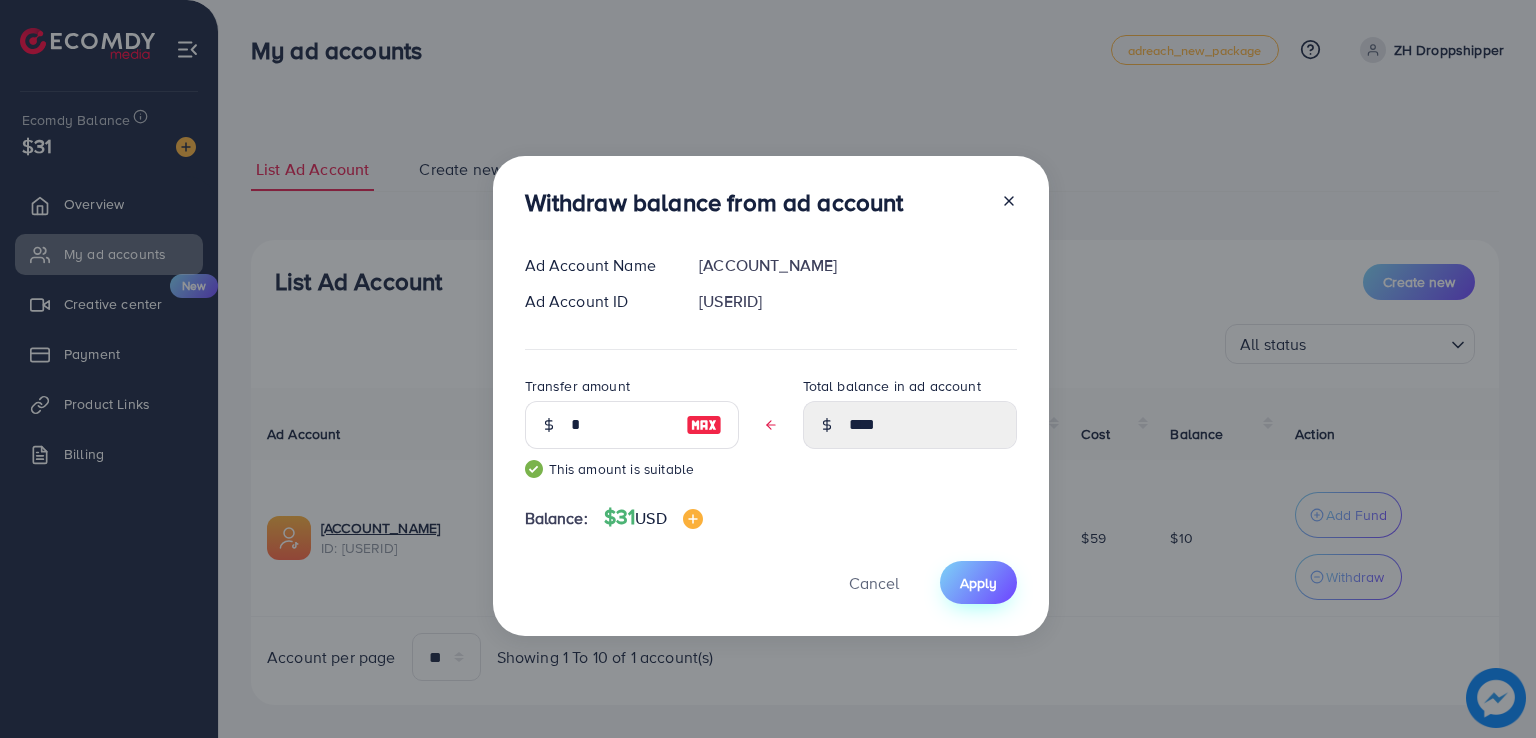 click on "Apply" at bounding box center [978, 583] 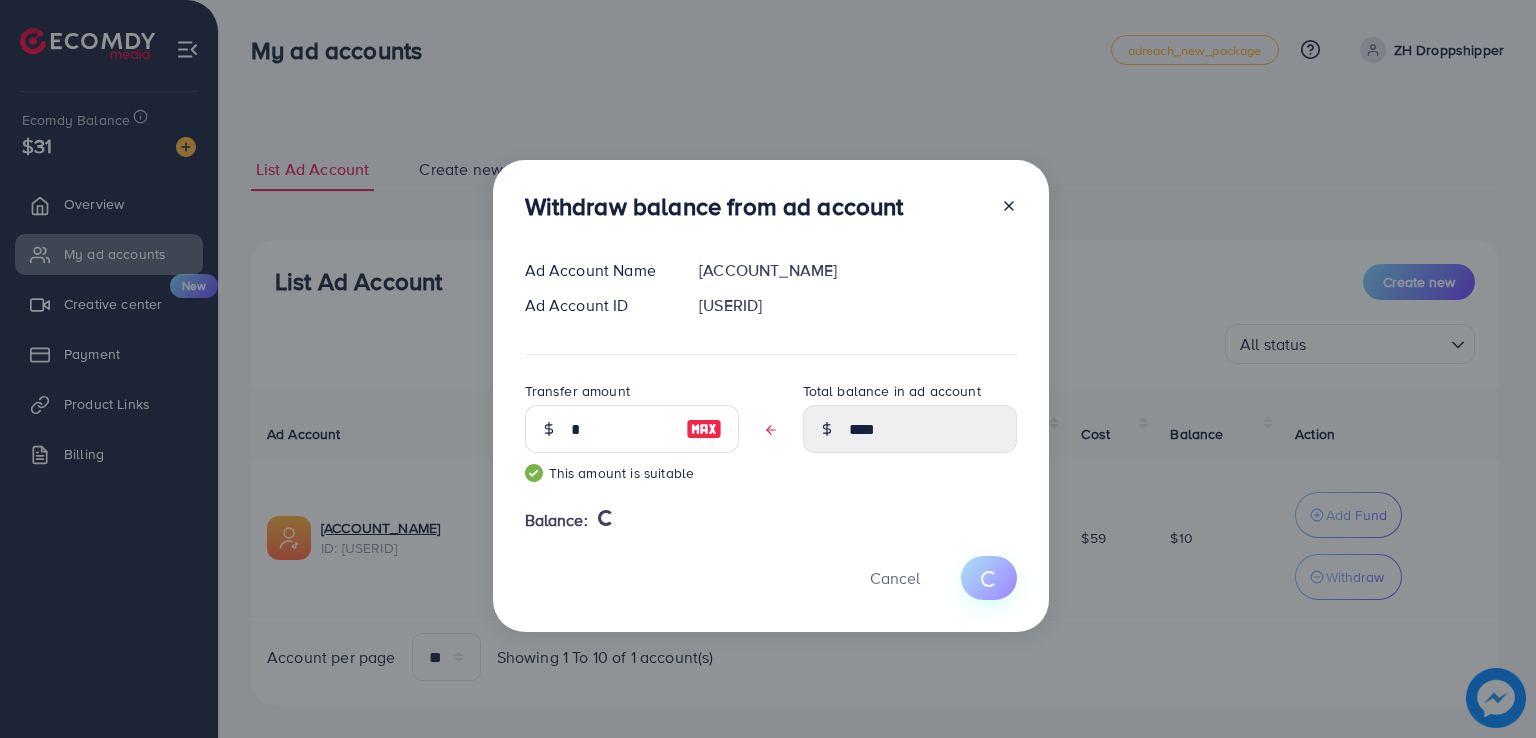 type 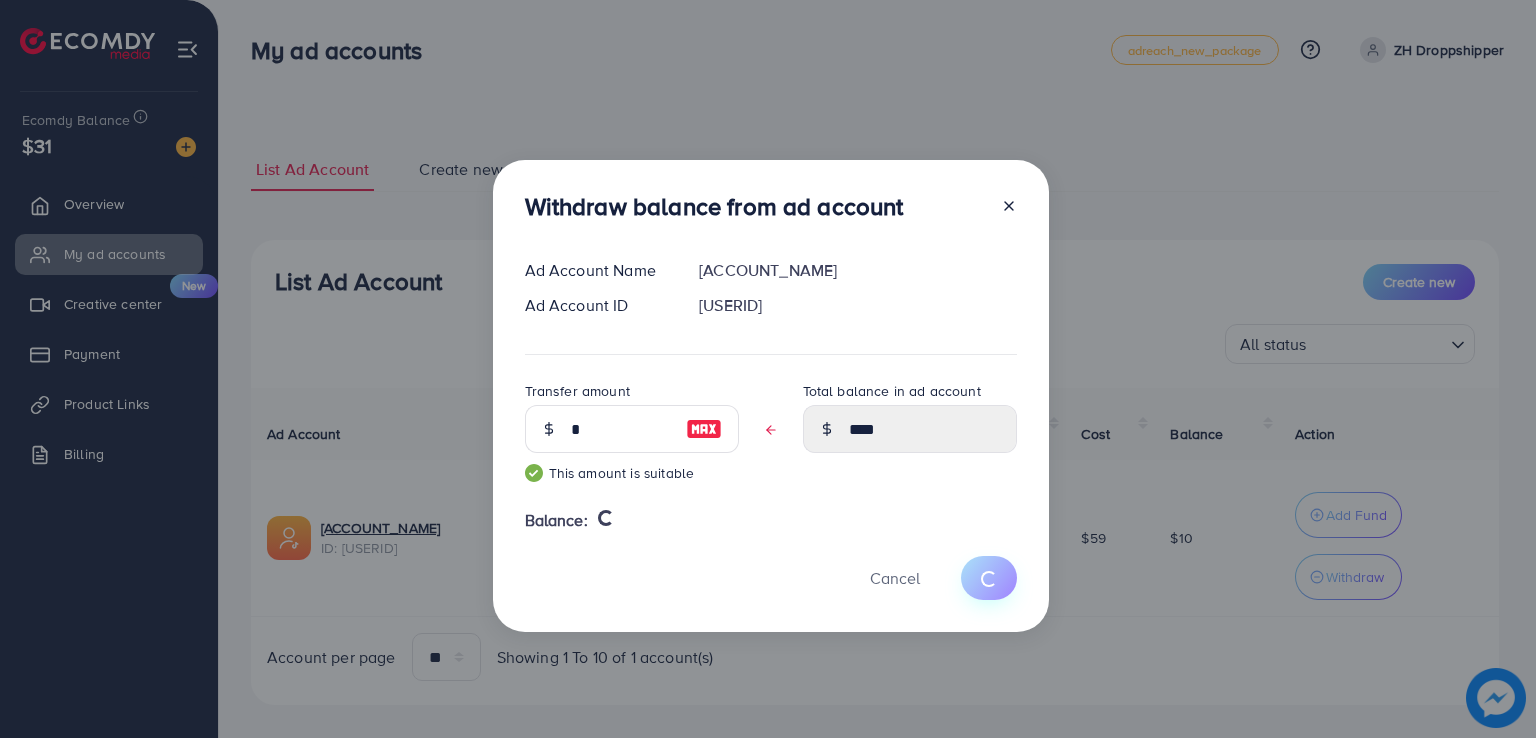 type on "**" 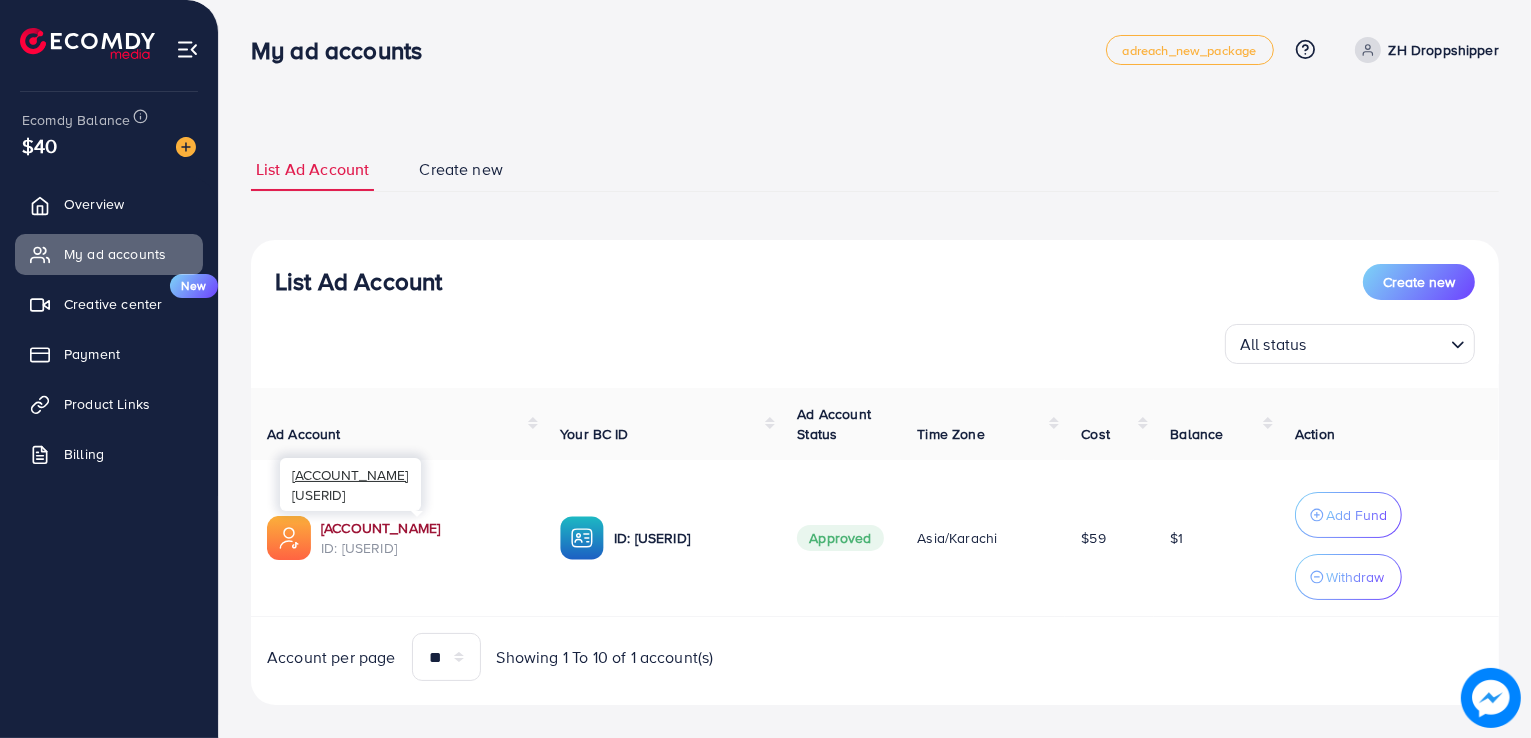 click on "[ACCOUNT_NAME]" at bounding box center [424, 528] 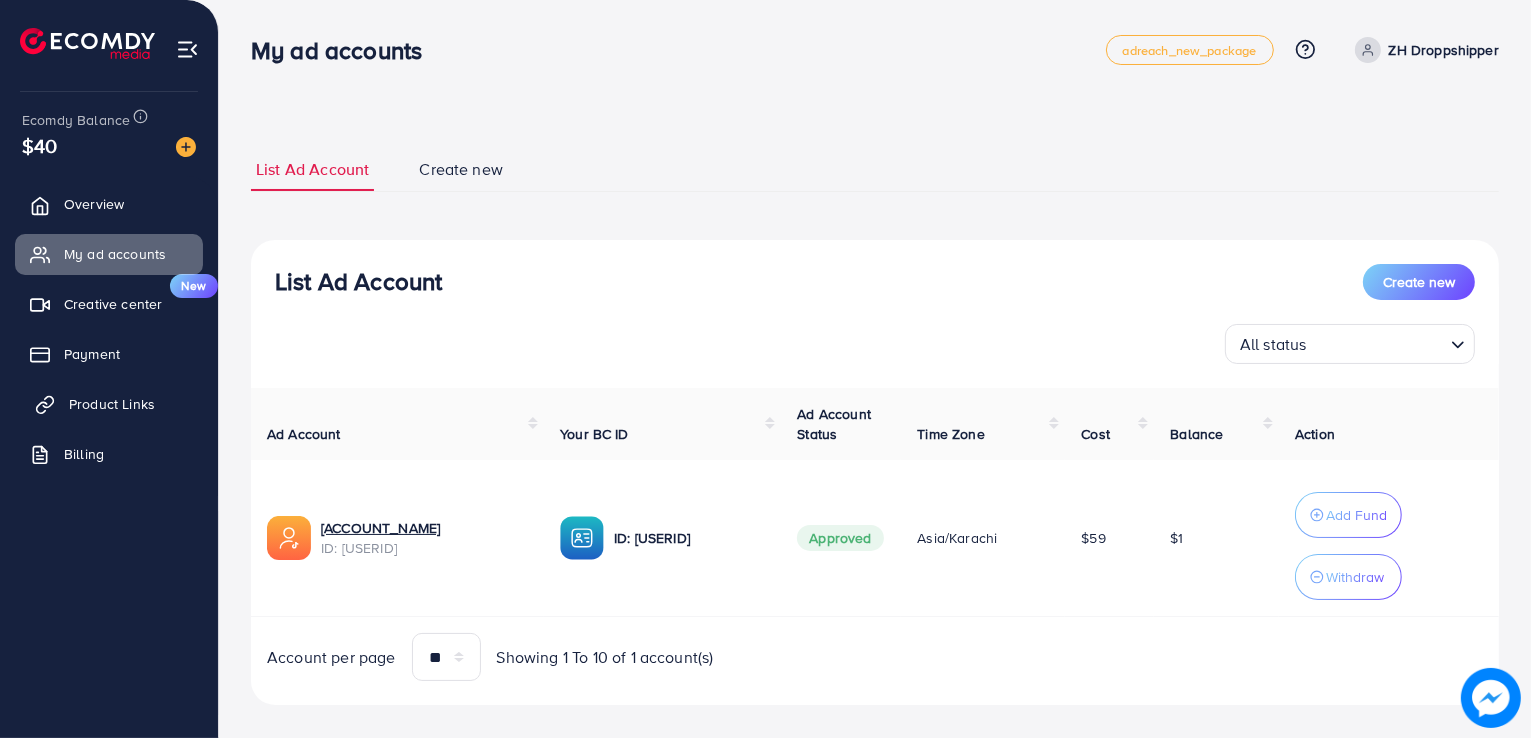 click on "Product Links" at bounding box center (112, 404) 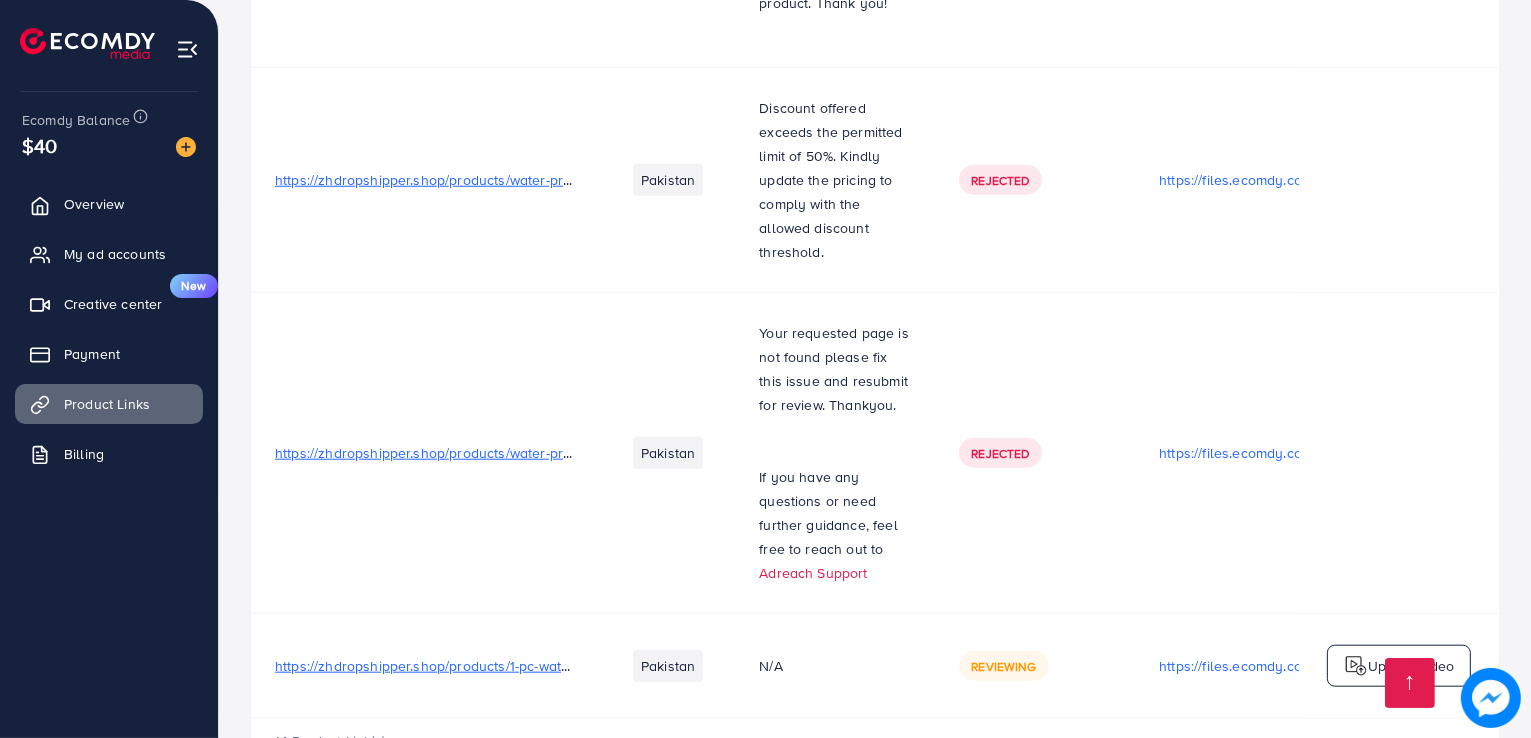 scroll, scrollTop: 2036, scrollLeft: 0, axis: vertical 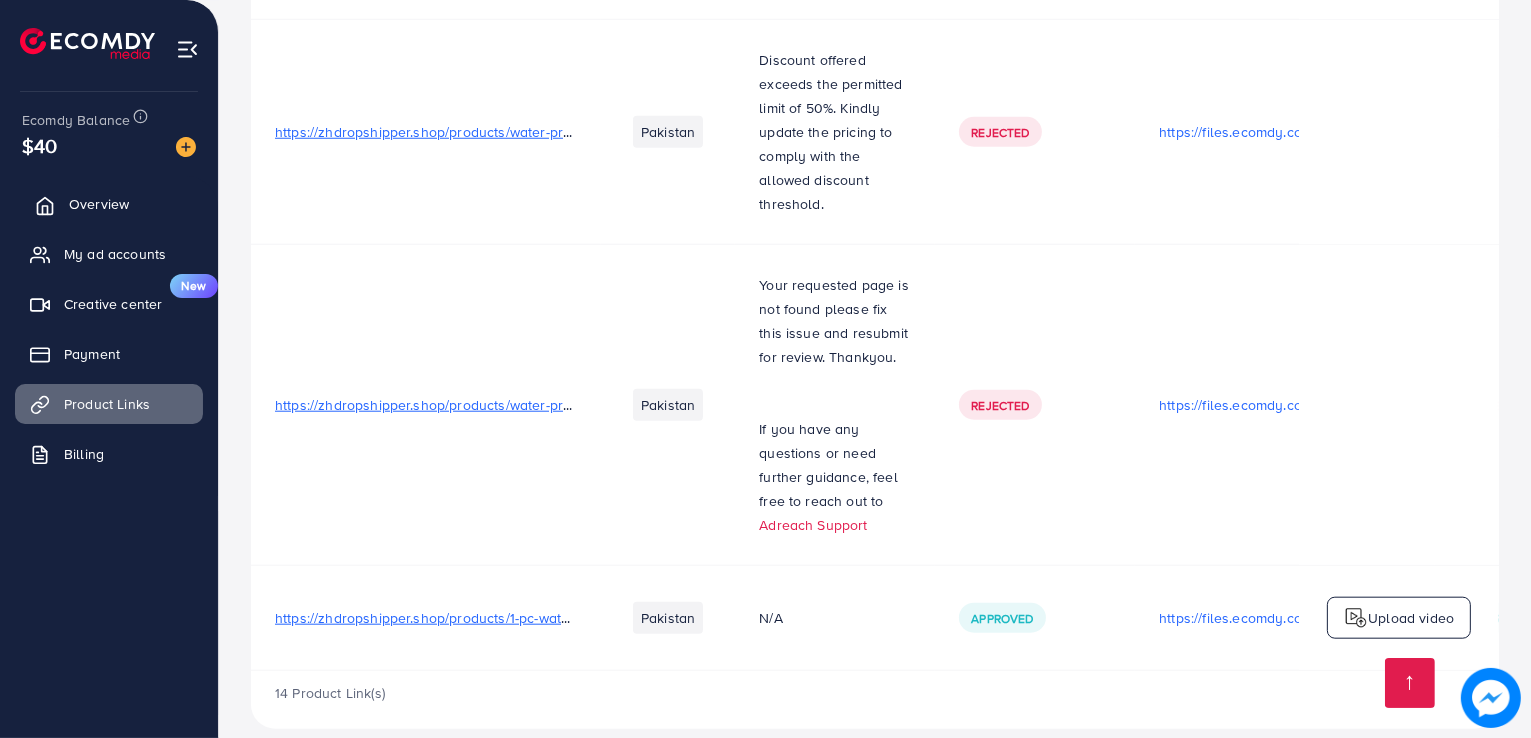 click on "Overview" at bounding box center (99, 204) 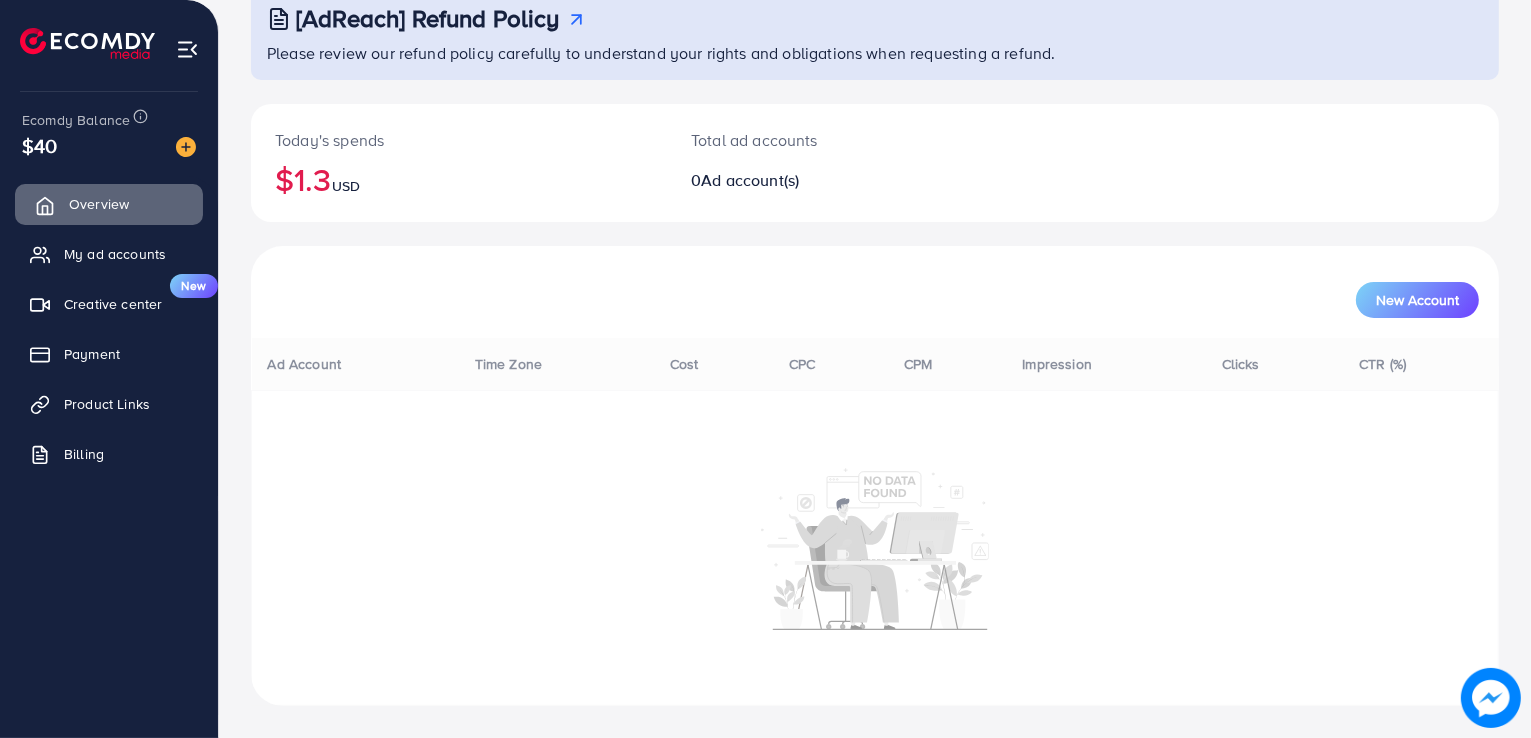 scroll, scrollTop: 0, scrollLeft: 0, axis: both 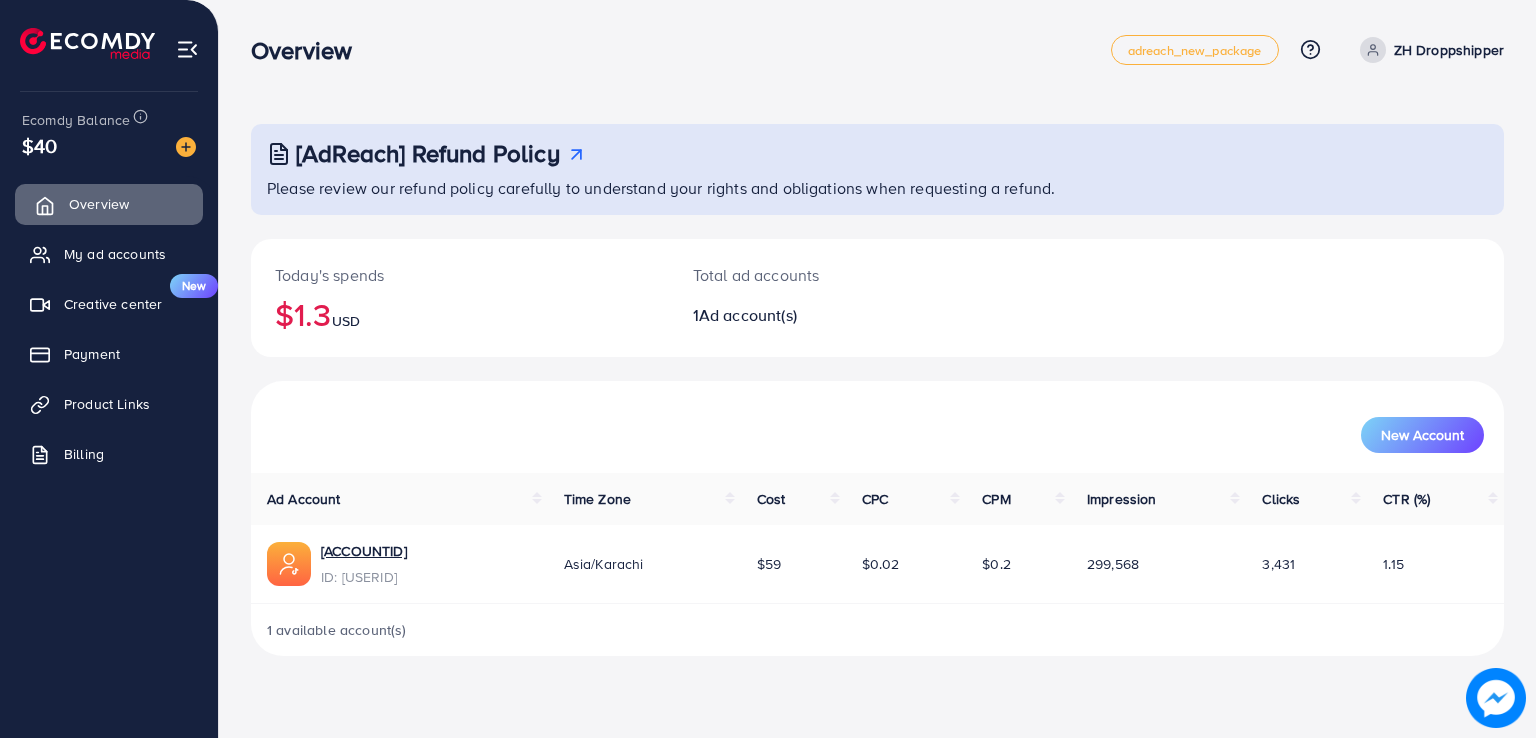 click on "Overview   adreach_new_package  Help Center Contact Support Plans and Pricing Term and policy About Us  ZH Droppshipper  Profile Log out Ecomdy Balance  $40  Overview My ad accounts Creative center  New  Payment Product Links Billing  [AdReach] Refund Policy   Please review our refund policy carefully to understand your rights and obligations when requesting a refund.   Today's spends   $1.3  USD  Total ad accounts   1  Ad account(s)  New Account                Ad Account Time Zone Cost CPC CPM Impression Clicks CTR (%)            1027134_zhdropshipper_1746032248584  ID: 7499150333705240594  Asia/Karachi   $59   $0.02   $0.2   299,568   3,431   1.15          1 available account(s)" at bounding box center [768, 344] 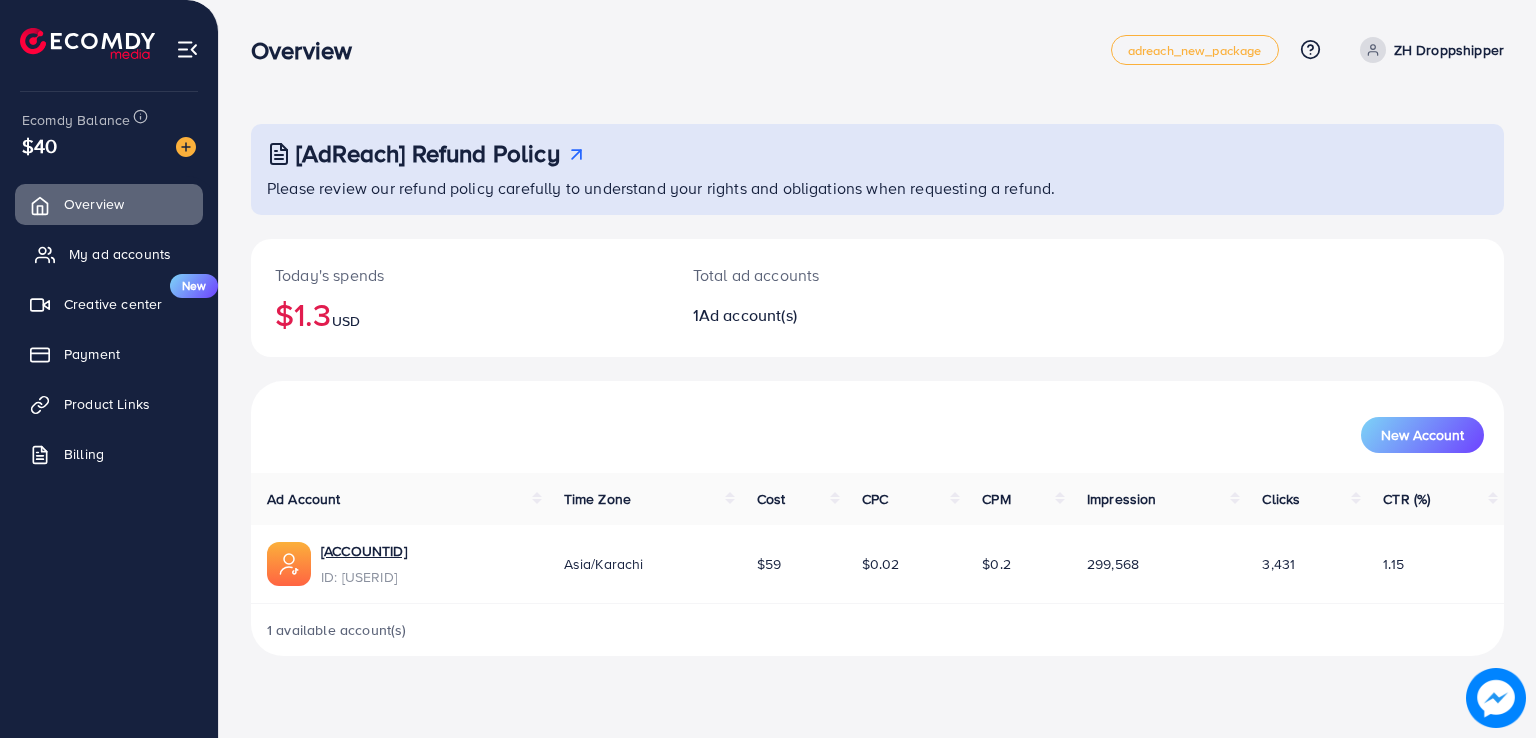 click on "My ad accounts" at bounding box center [120, 254] 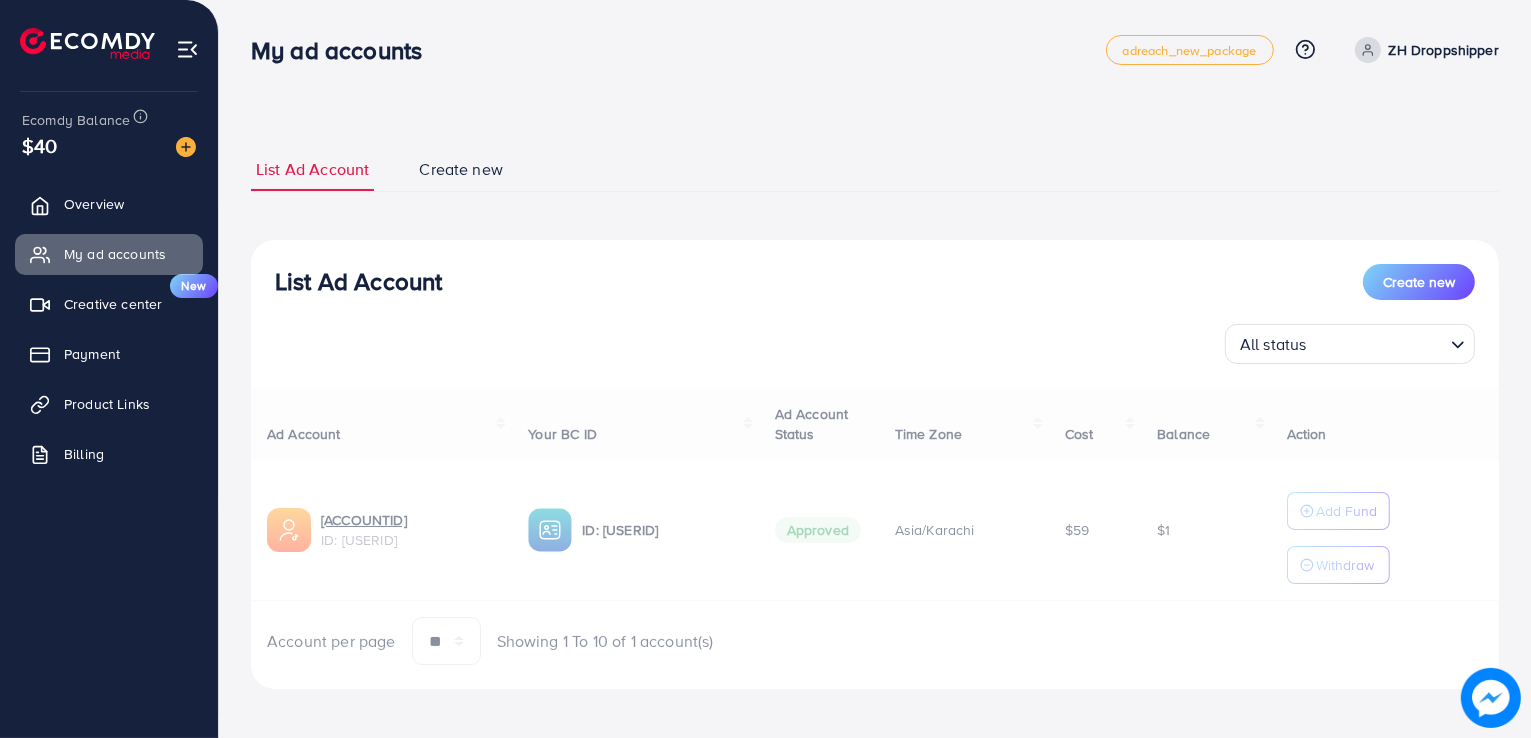 click on "List Ad Account   Create new
All status
Loading..." at bounding box center [875, 314] 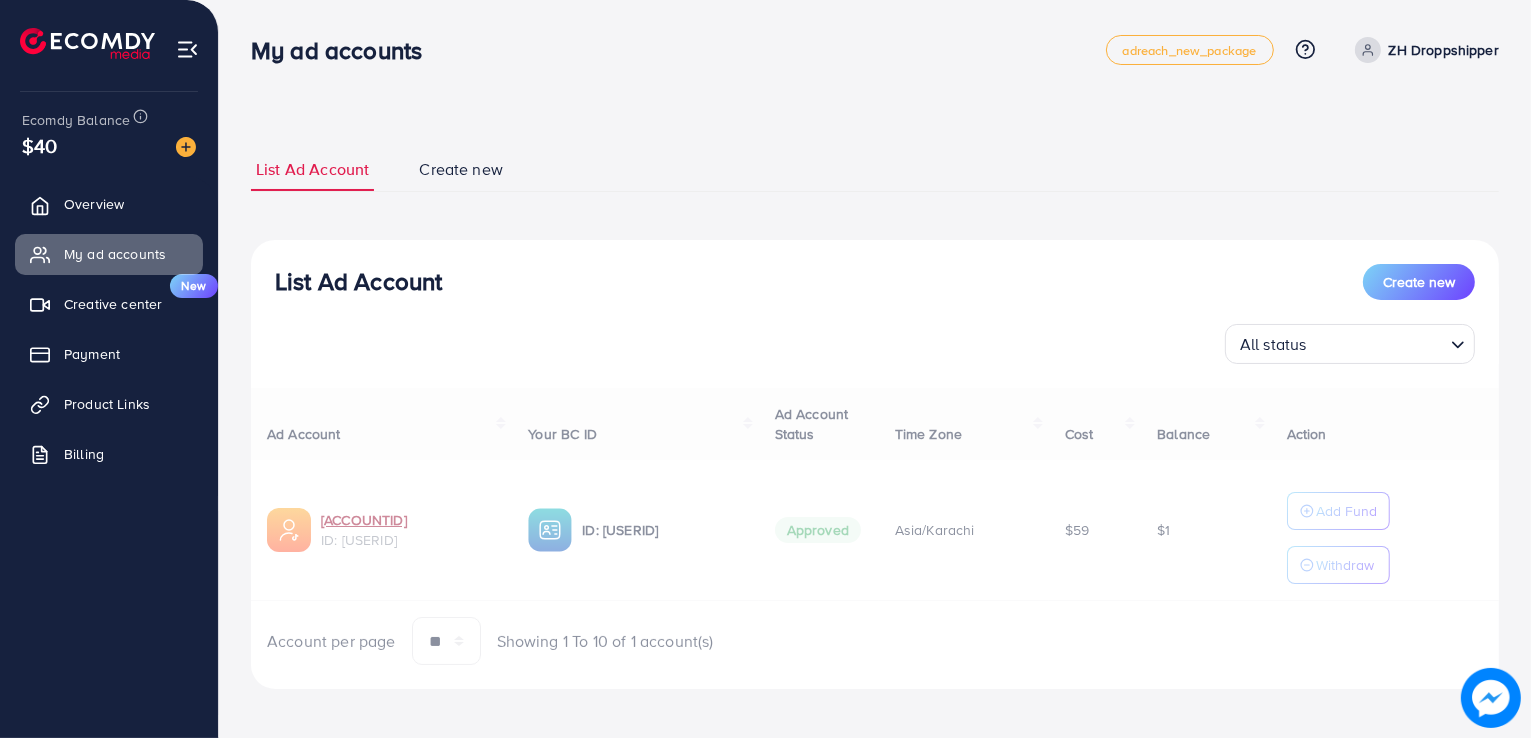 click on "[ACCOUNT_NAME]" at bounding box center [408, 520] 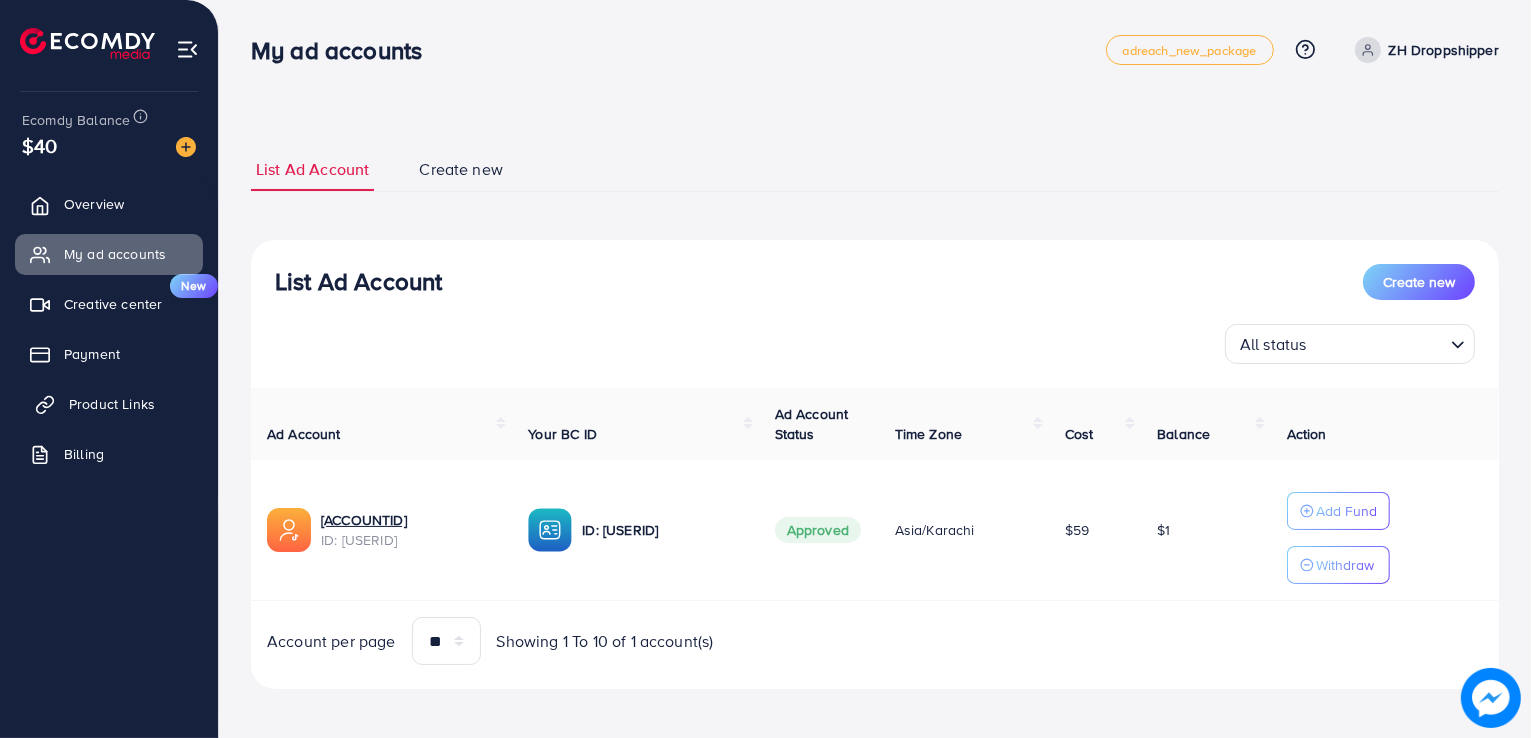click on "Product Links" at bounding box center (109, 404) 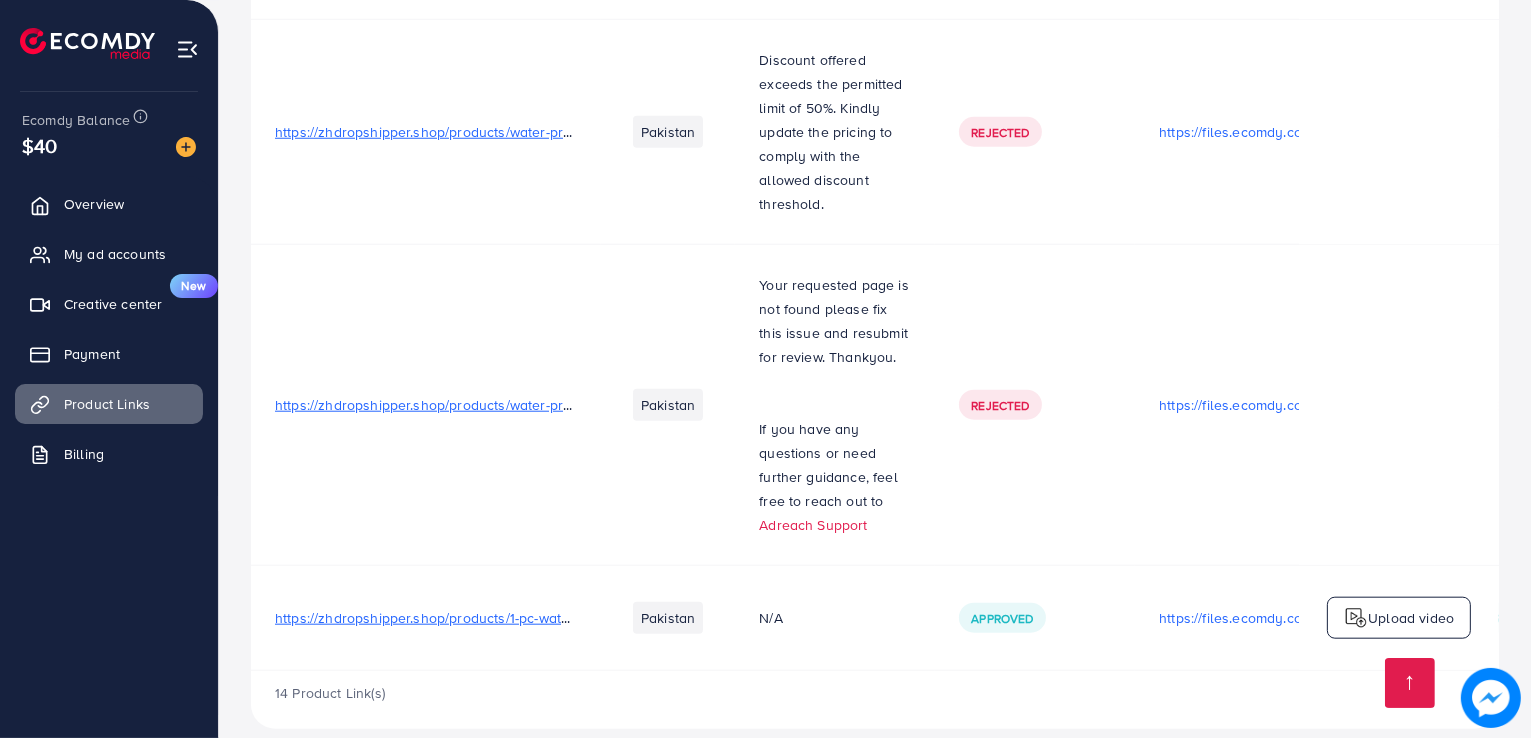 scroll, scrollTop: 2035, scrollLeft: 0, axis: vertical 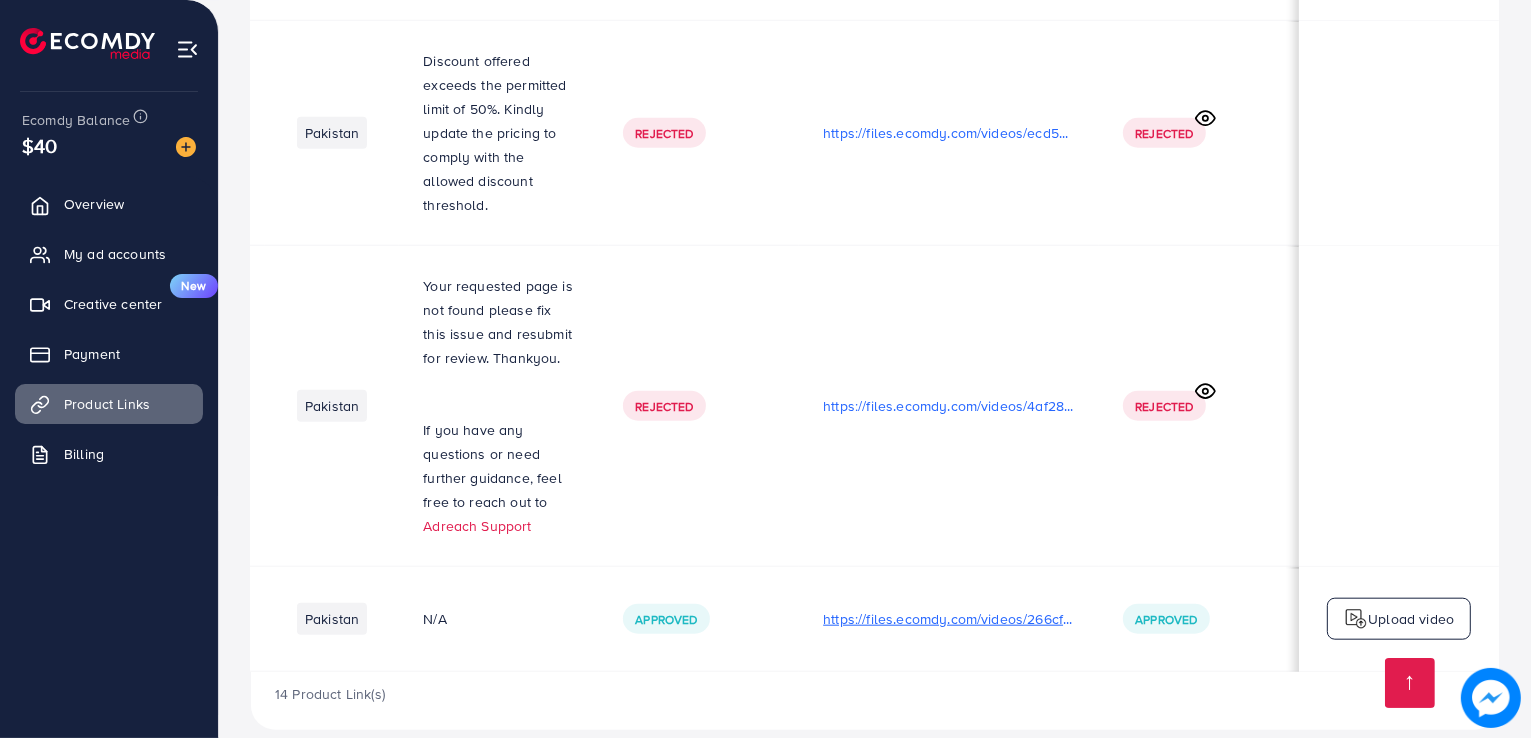click on "https://files.ecomdy.com/videos/266cf8ba-45e0-458e-b406-ad36ba4248a5-1752334631389.mp4" at bounding box center [949, 619] 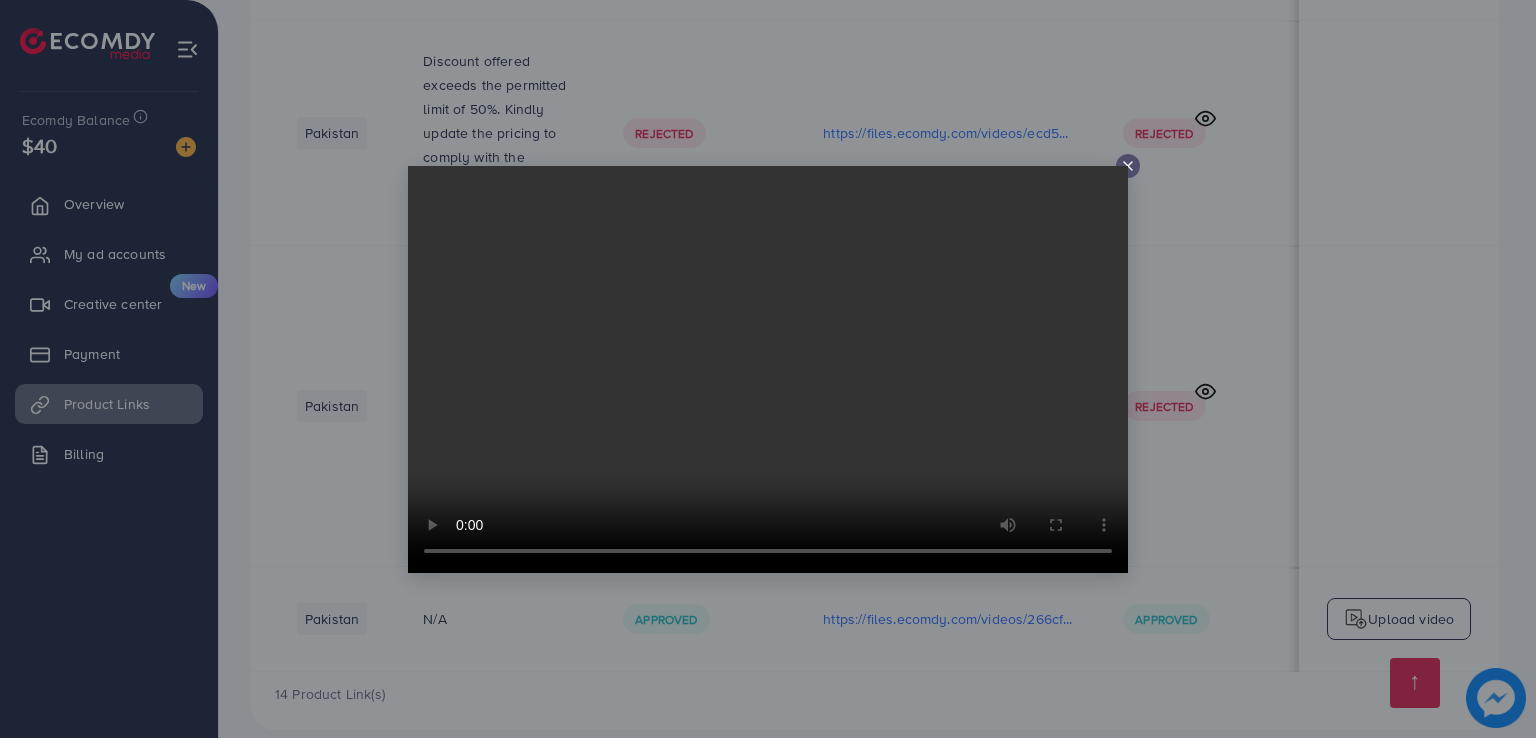 click at bounding box center (768, 369) 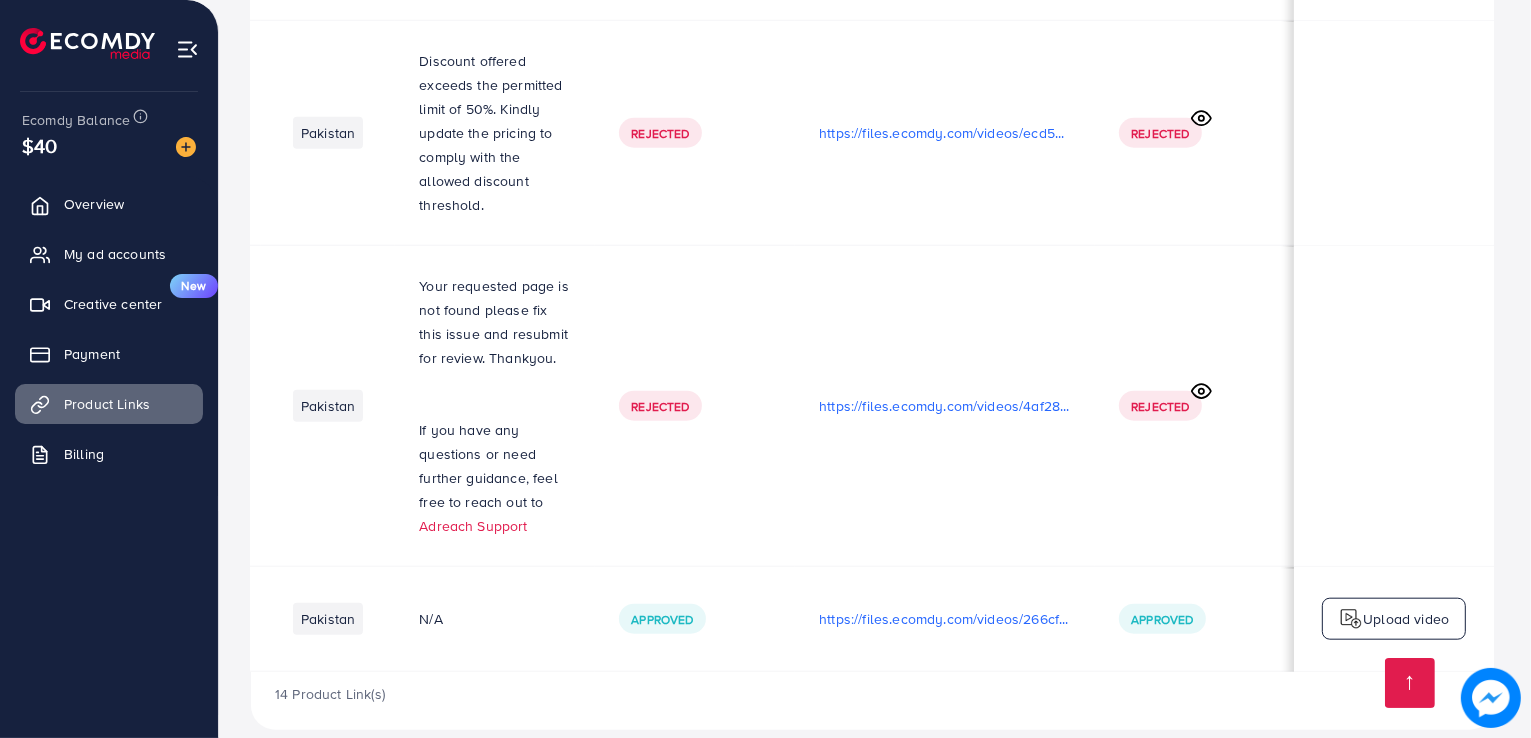 scroll, scrollTop: 0, scrollLeft: 336, axis: horizontal 